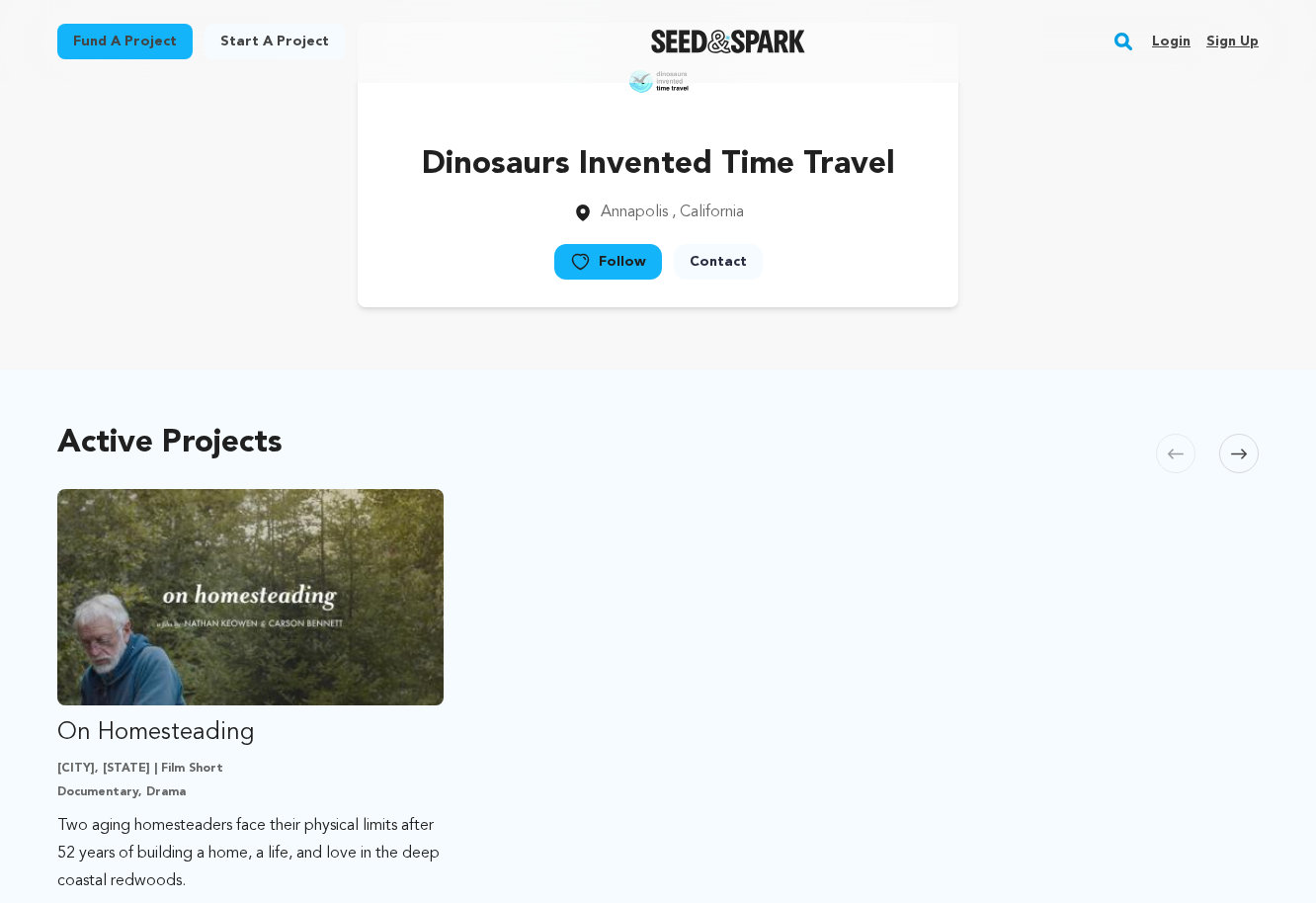 scroll, scrollTop: 215, scrollLeft: 0, axis: vertical 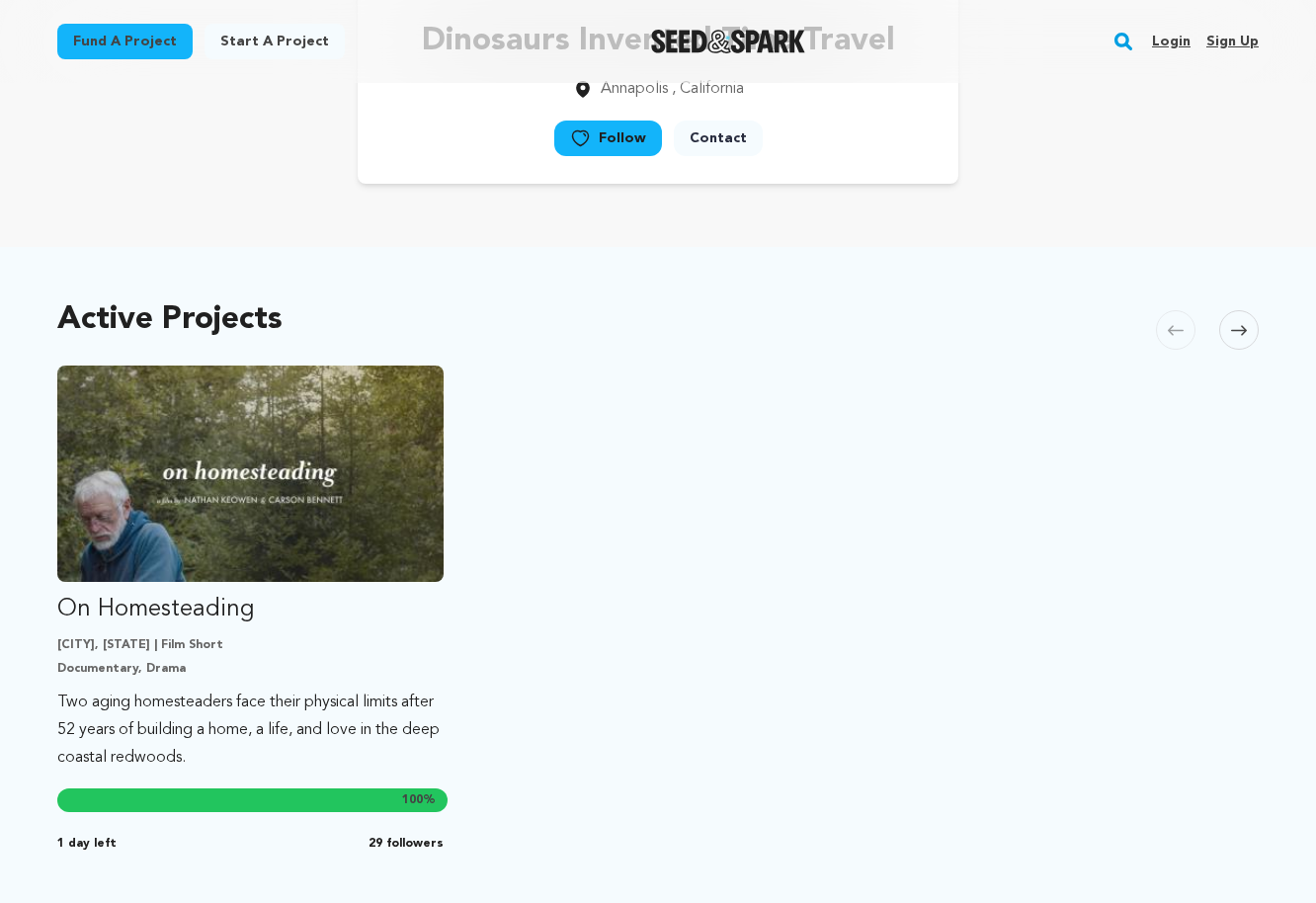 click on "Login" at bounding box center (1171, 41) 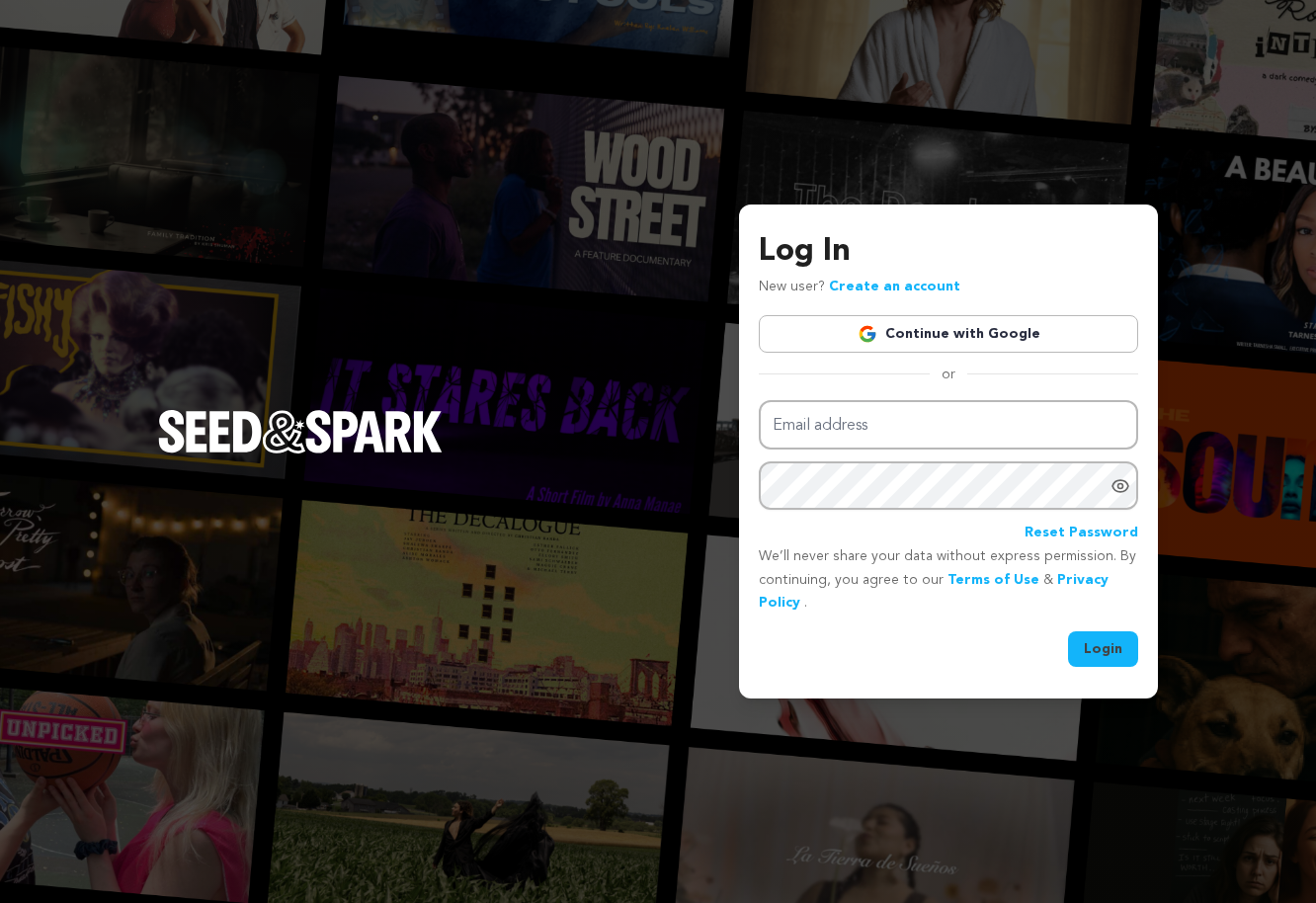 scroll, scrollTop: 0, scrollLeft: 0, axis: both 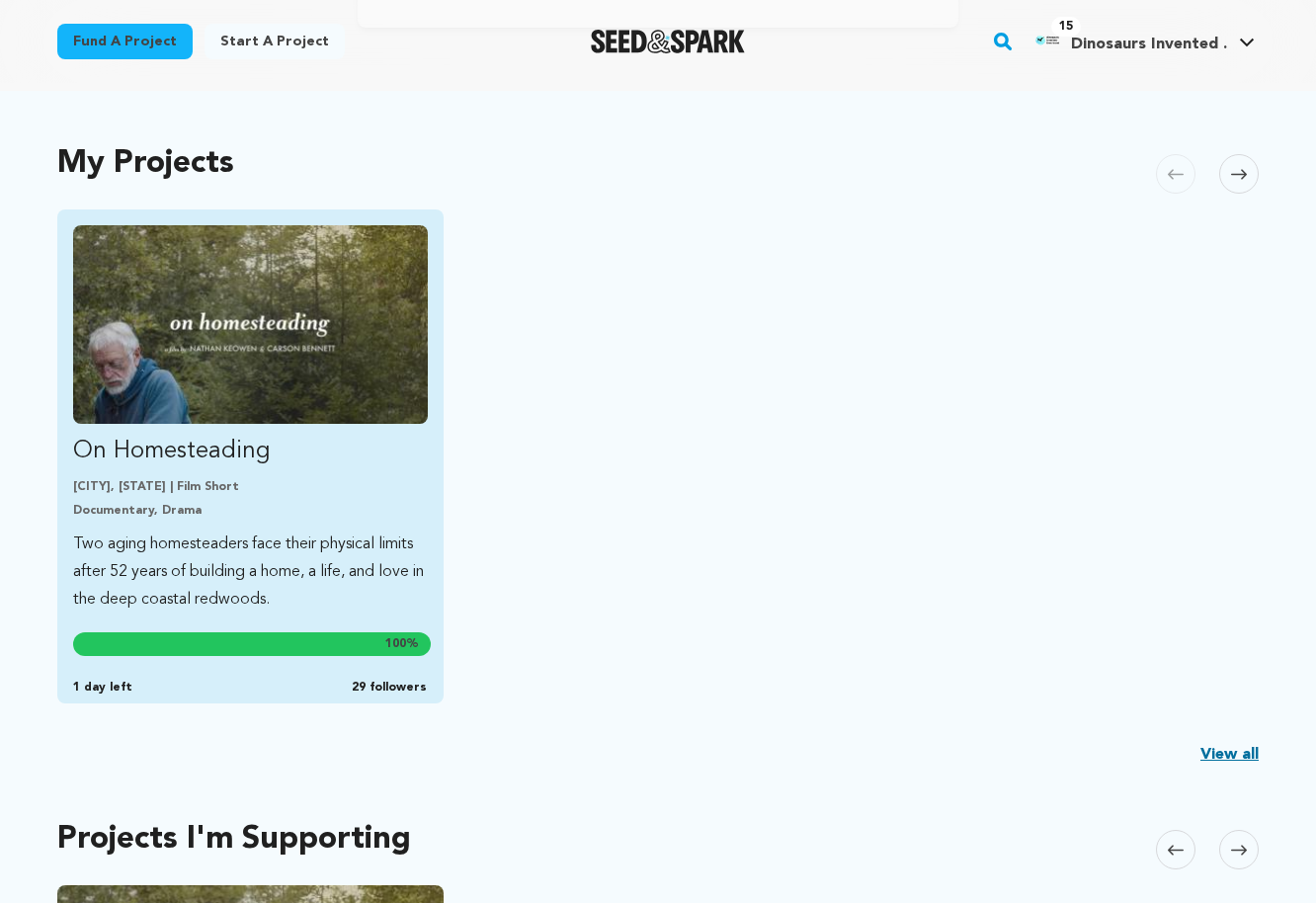 click on "[CITY], [STATE] | Film Short" at bounding box center (250, 487) 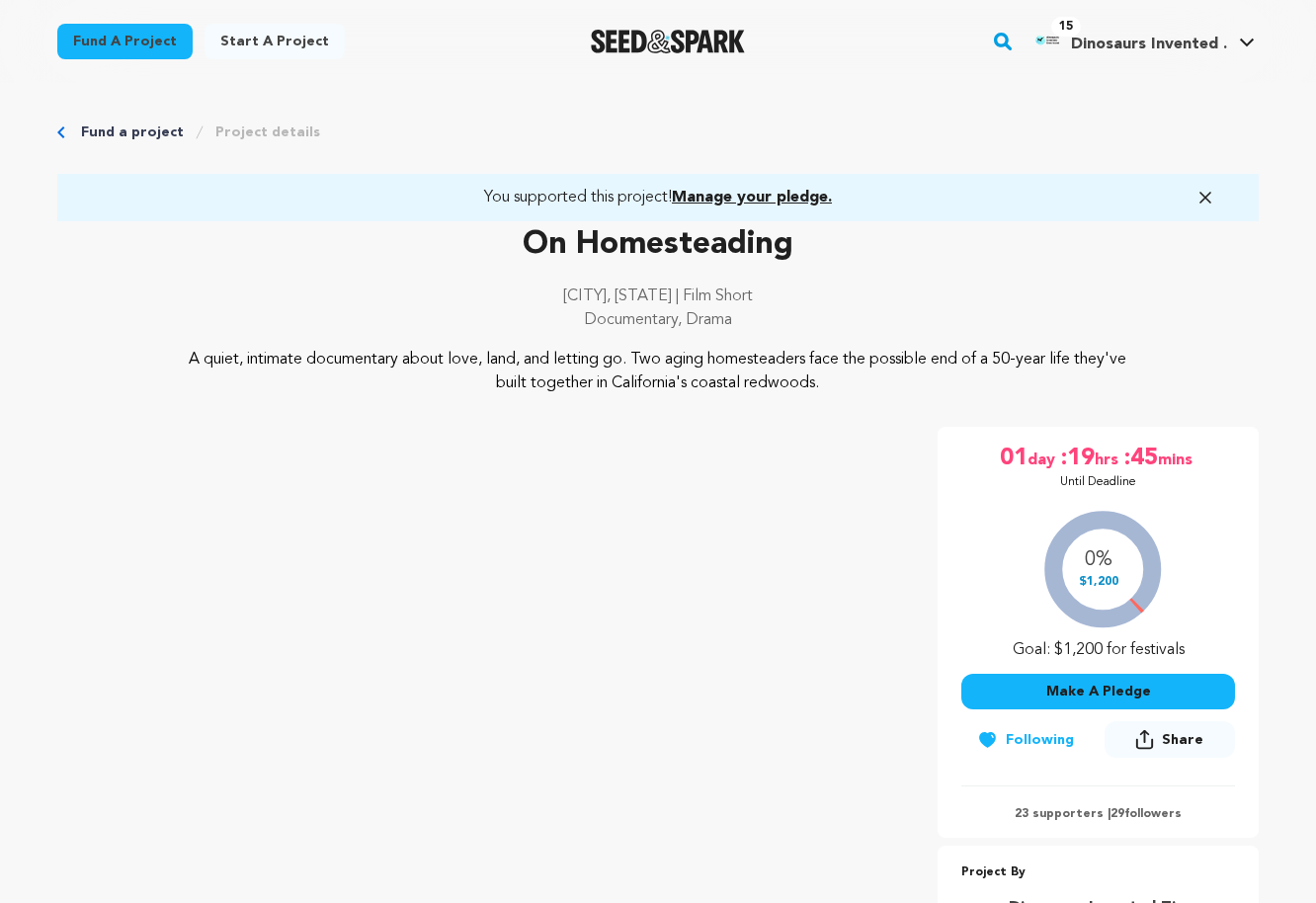 scroll, scrollTop: 0, scrollLeft: 0, axis: both 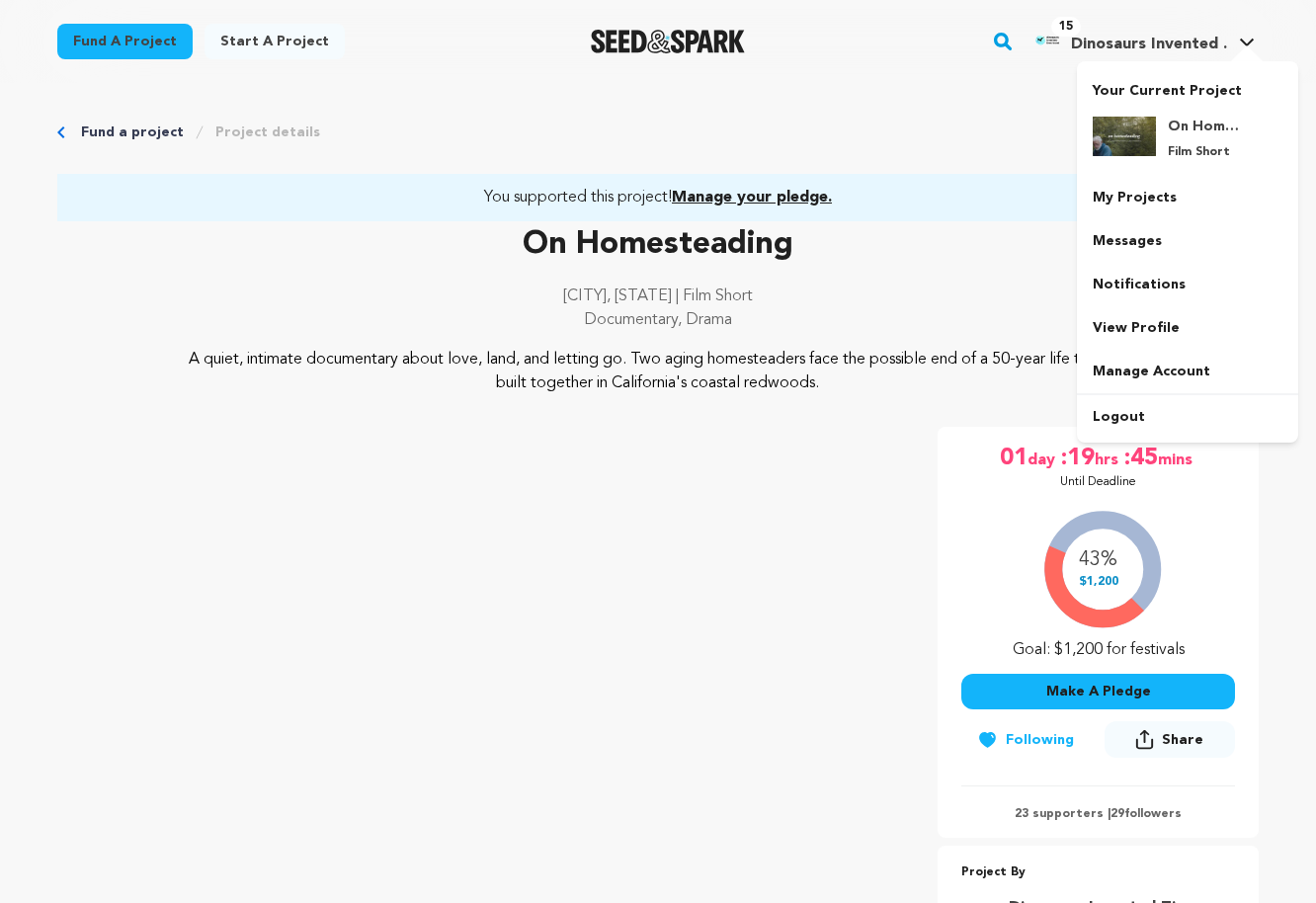 click on "Dinosaurs Invented   ." at bounding box center (1149, 44) 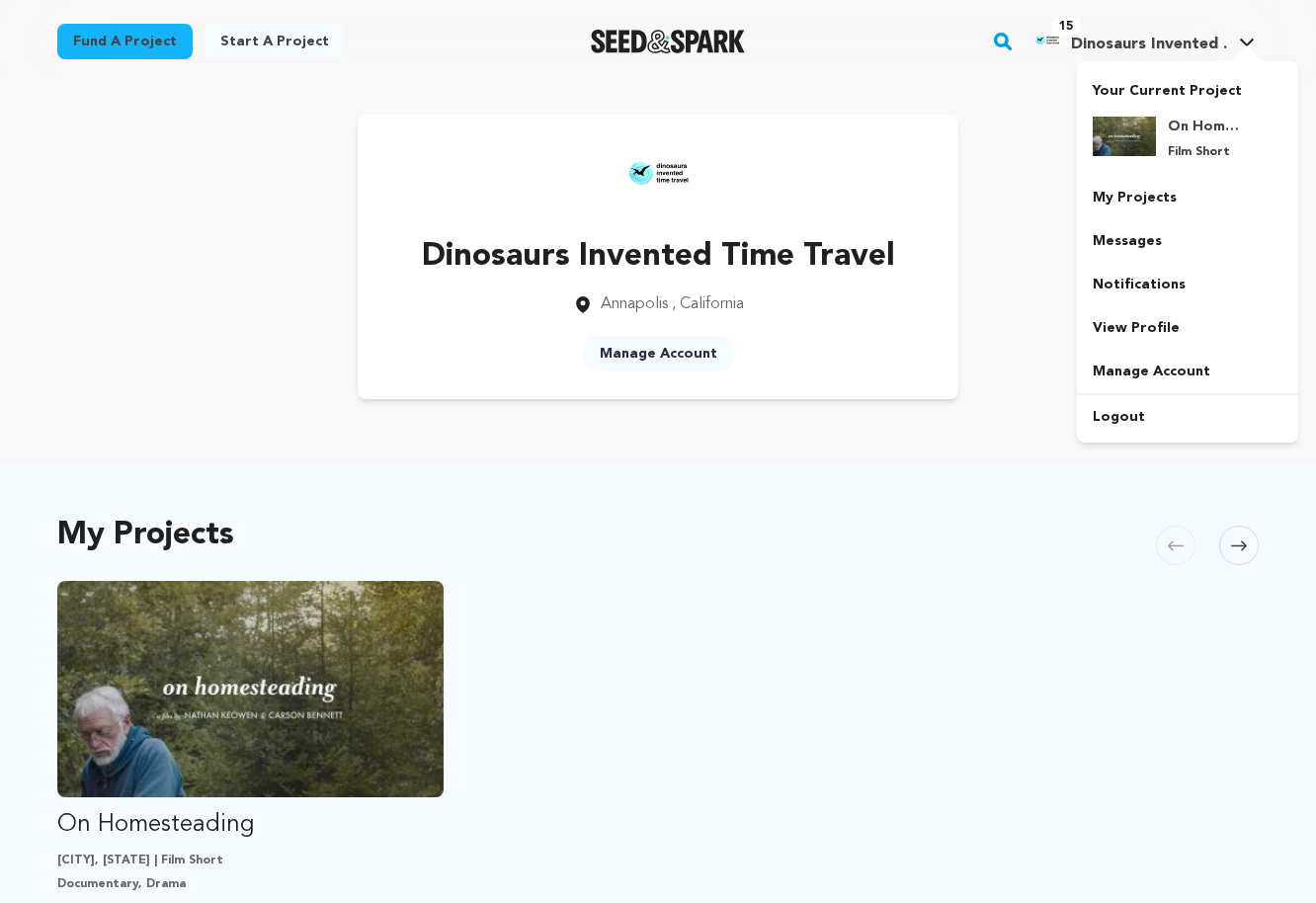 scroll, scrollTop: 0, scrollLeft: 0, axis: both 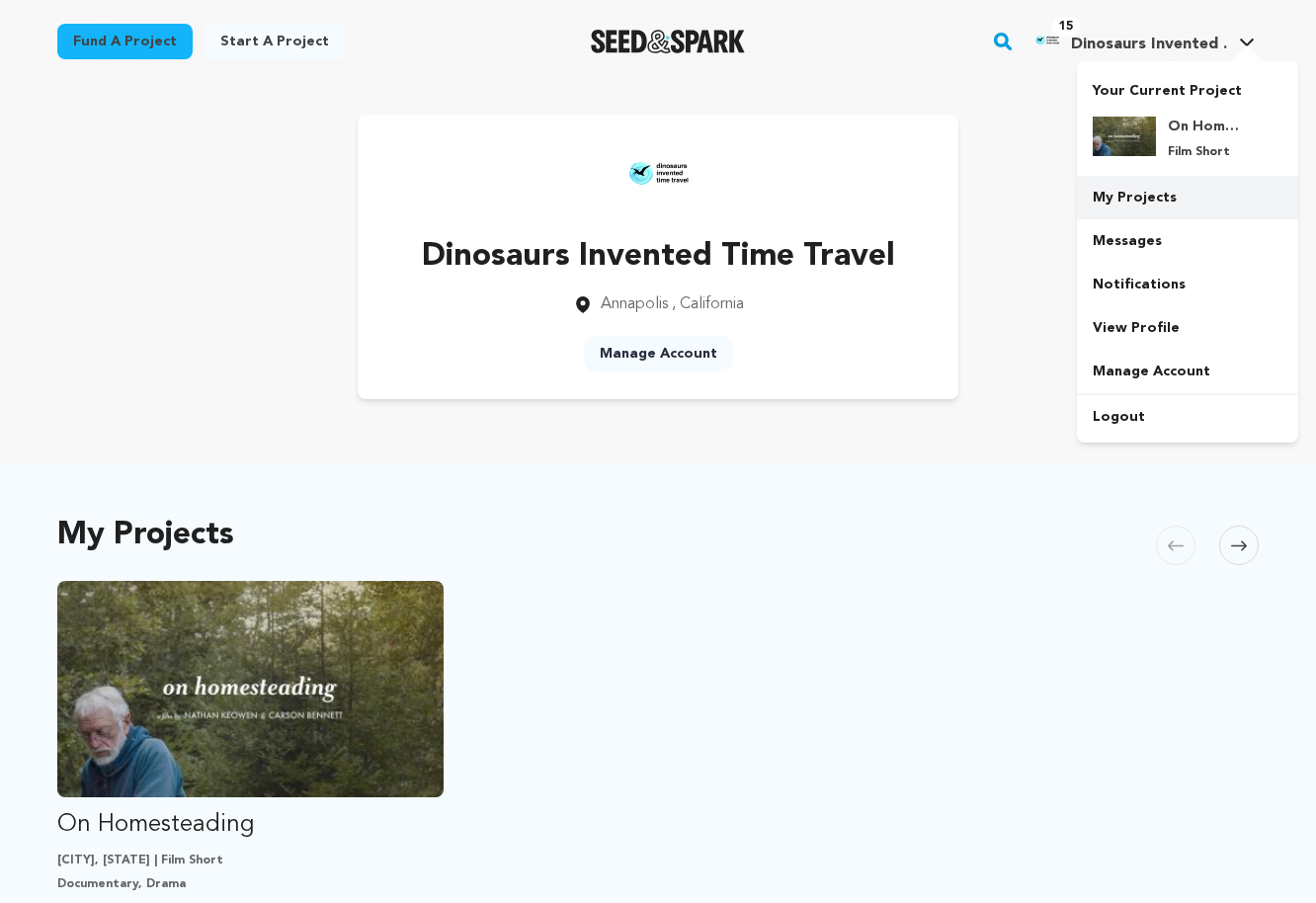 click on "My Projects" at bounding box center (1188, 198) 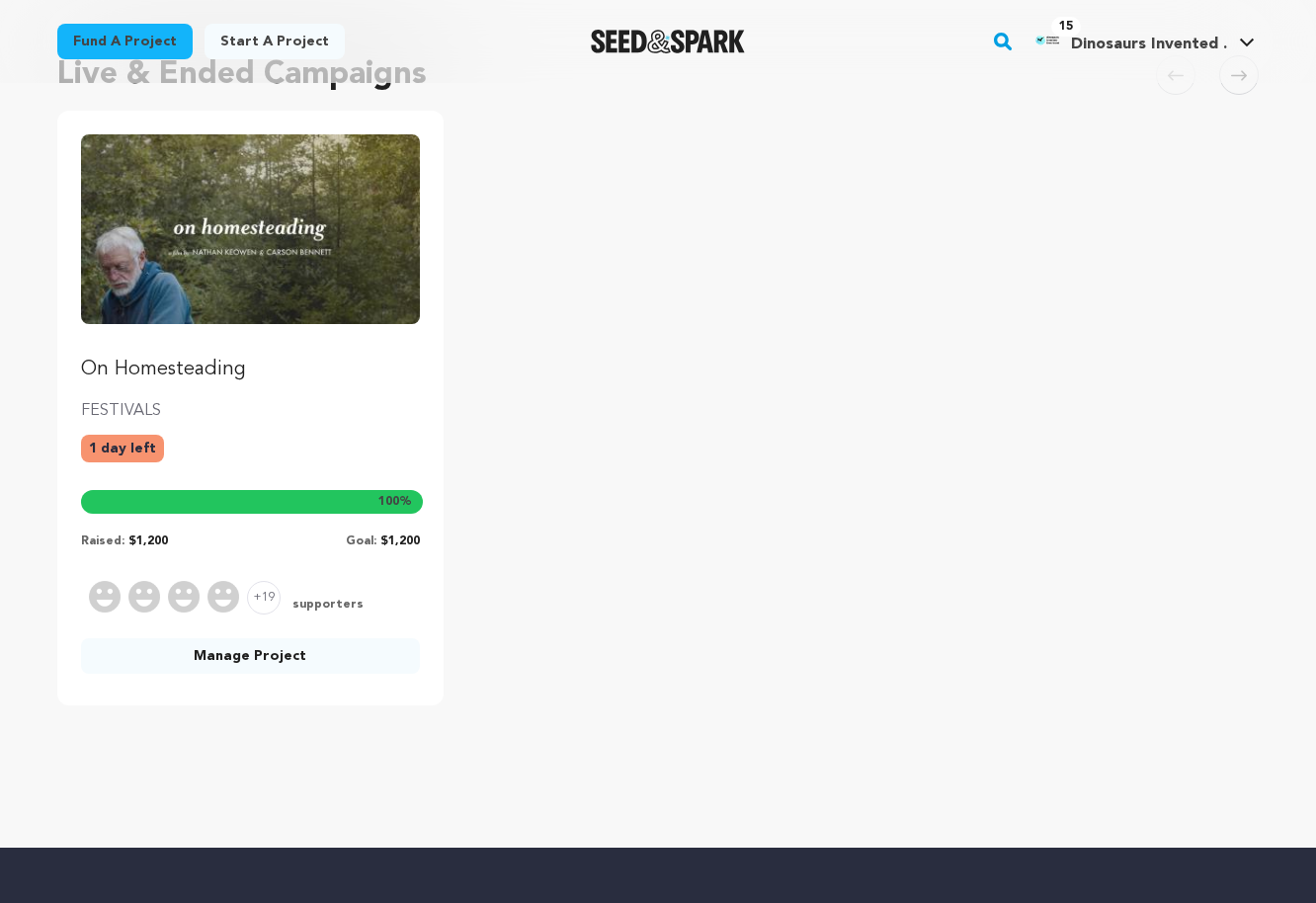 scroll, scrollTop: 179, scrollLeft: 0, axis: vertical 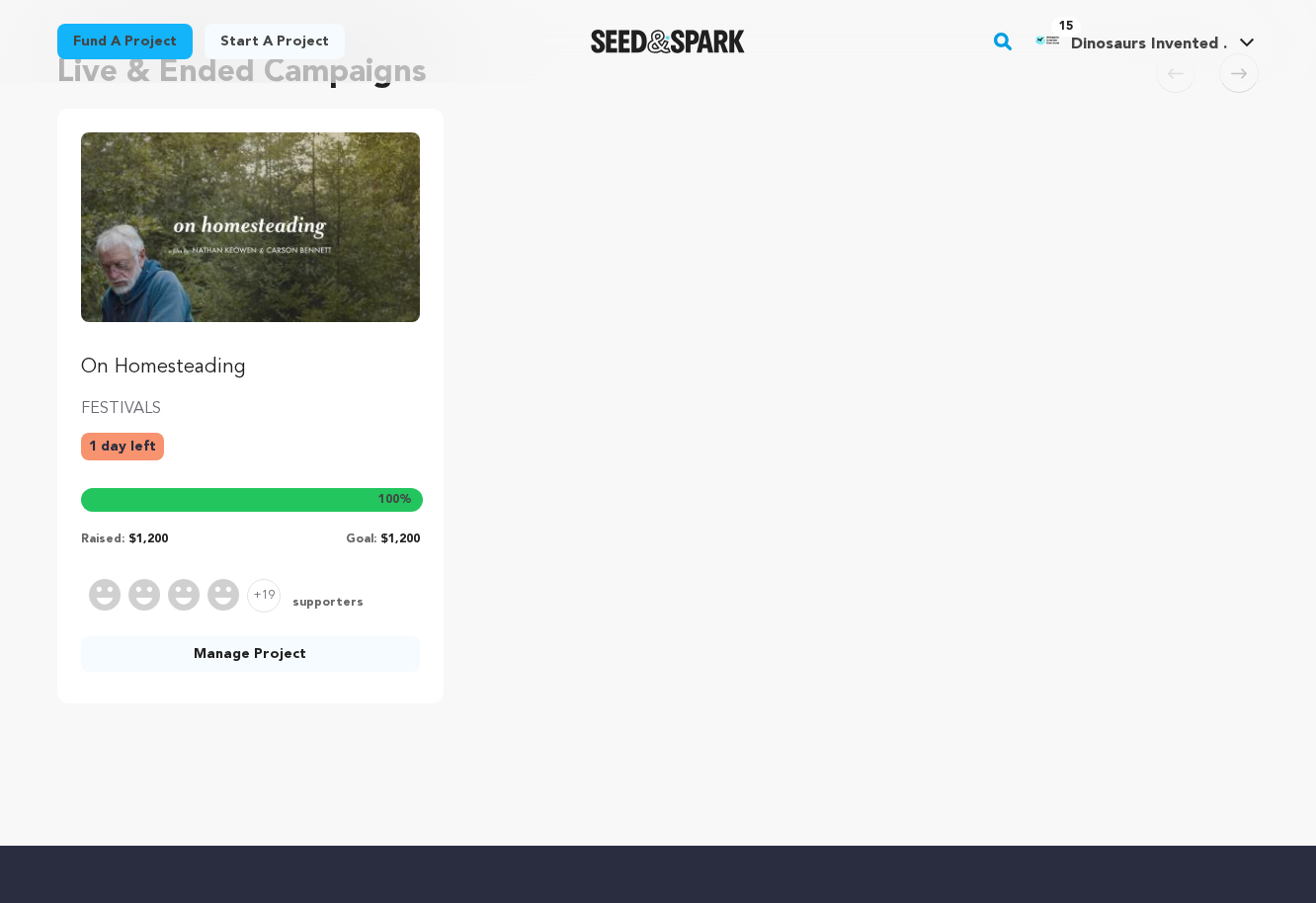 click on "Manage Project" at bounding box center (250, 654) 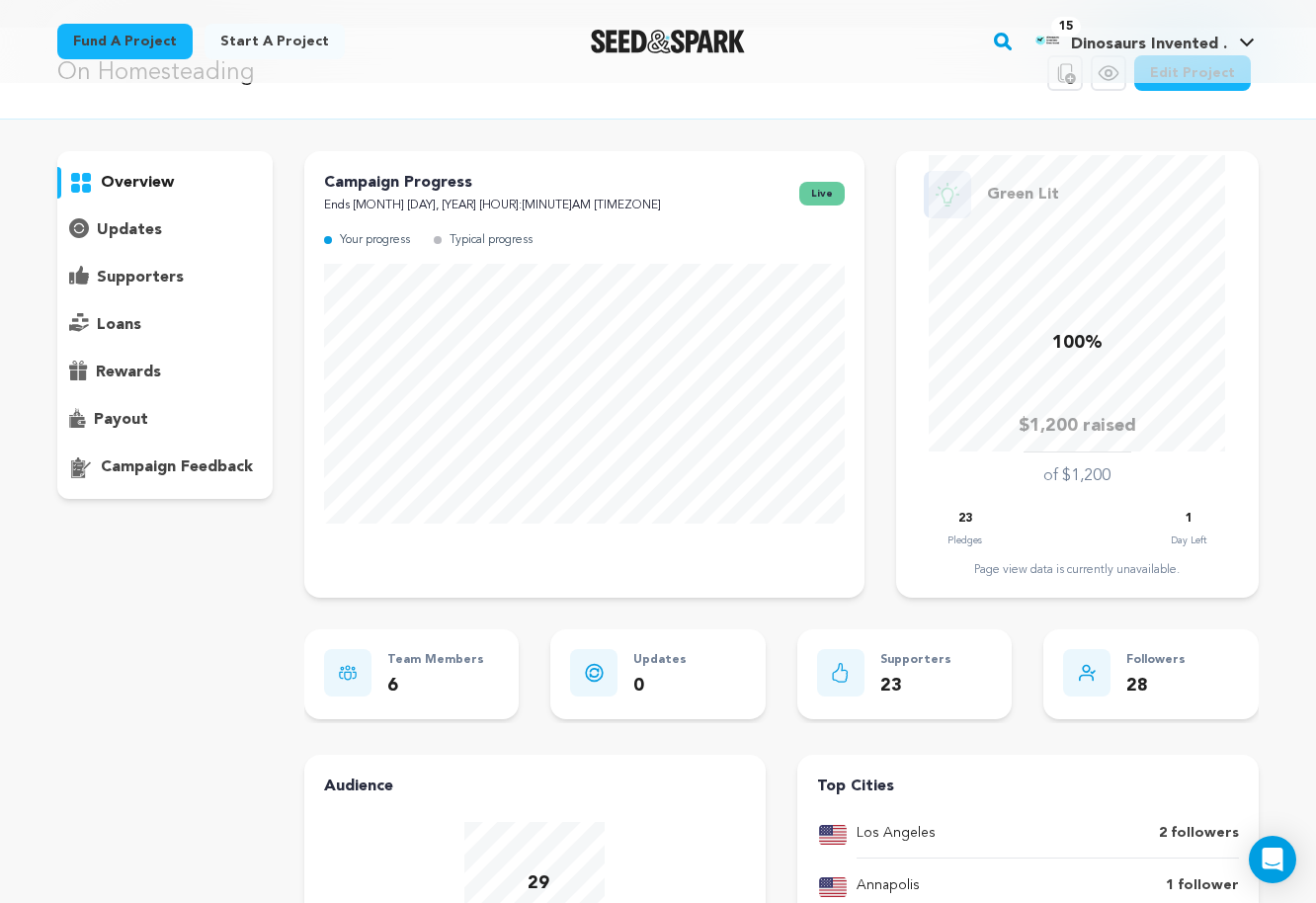 scroll, scrollTop: 51, scrollLeft: 0, axis: vertical 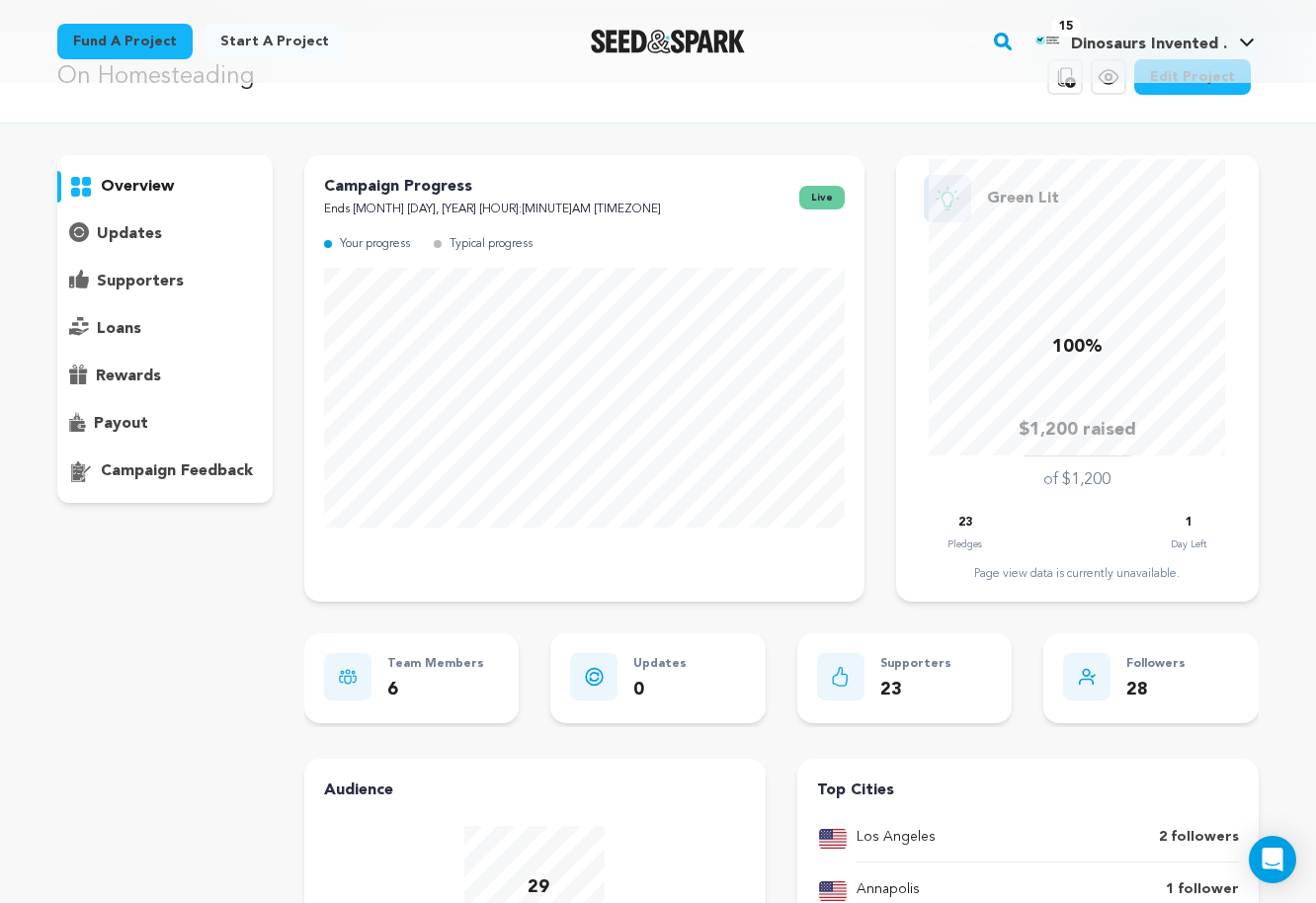 click on "supporters" at bounding box center [140, 282] 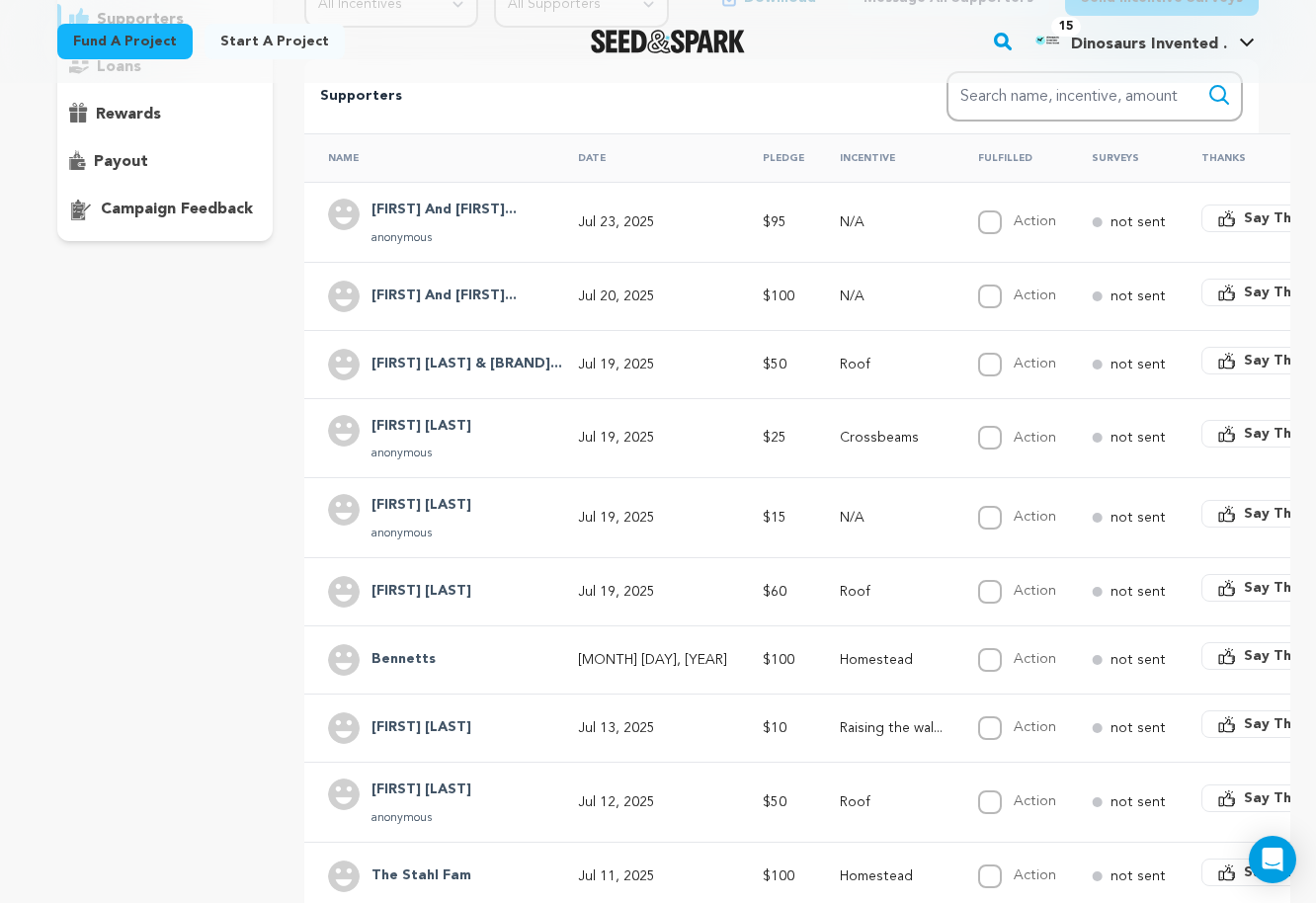 scroll, scrollTop: 348, scrollLeft: 0, axis: vertical 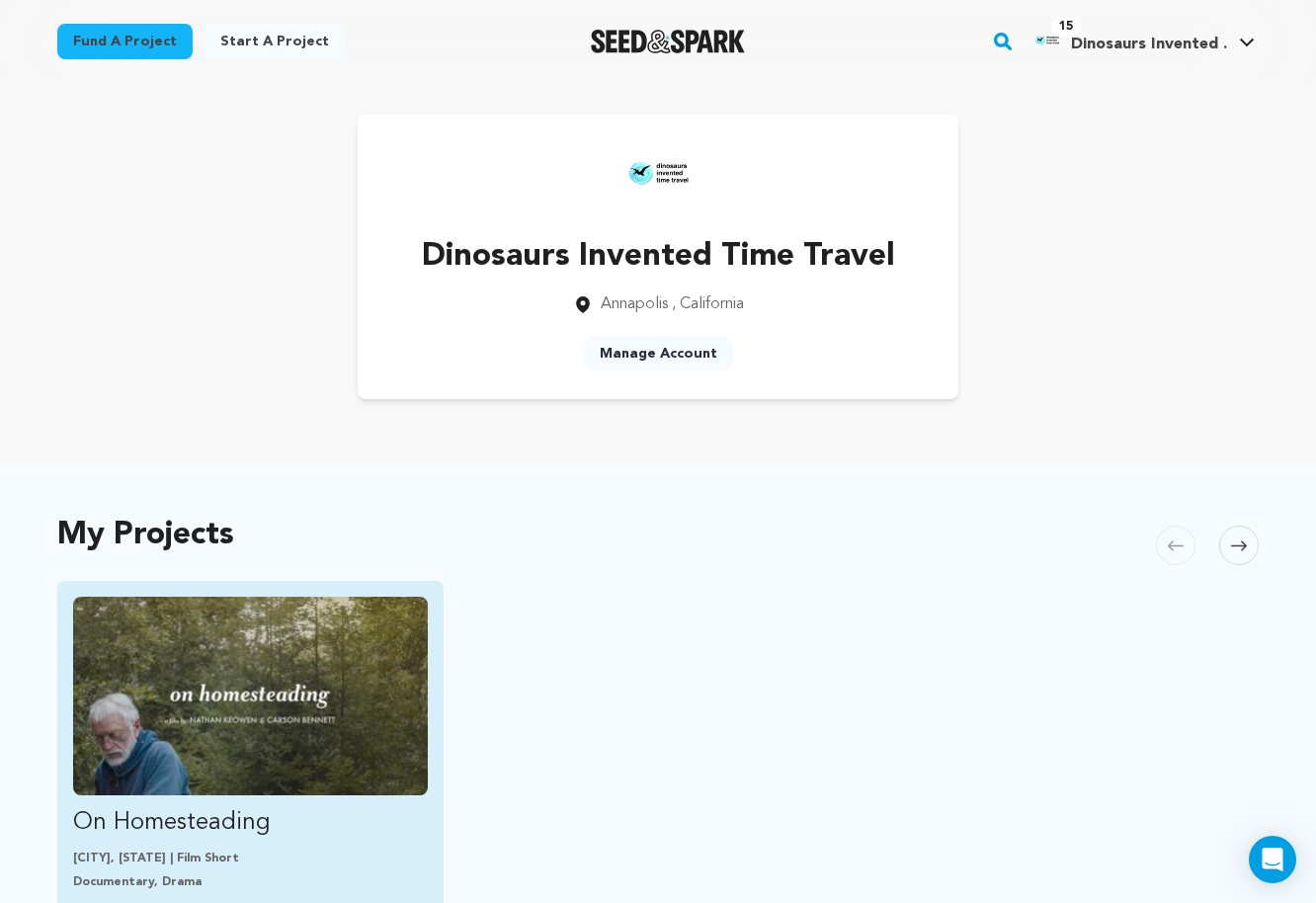 click at bounding box center [250, 696] 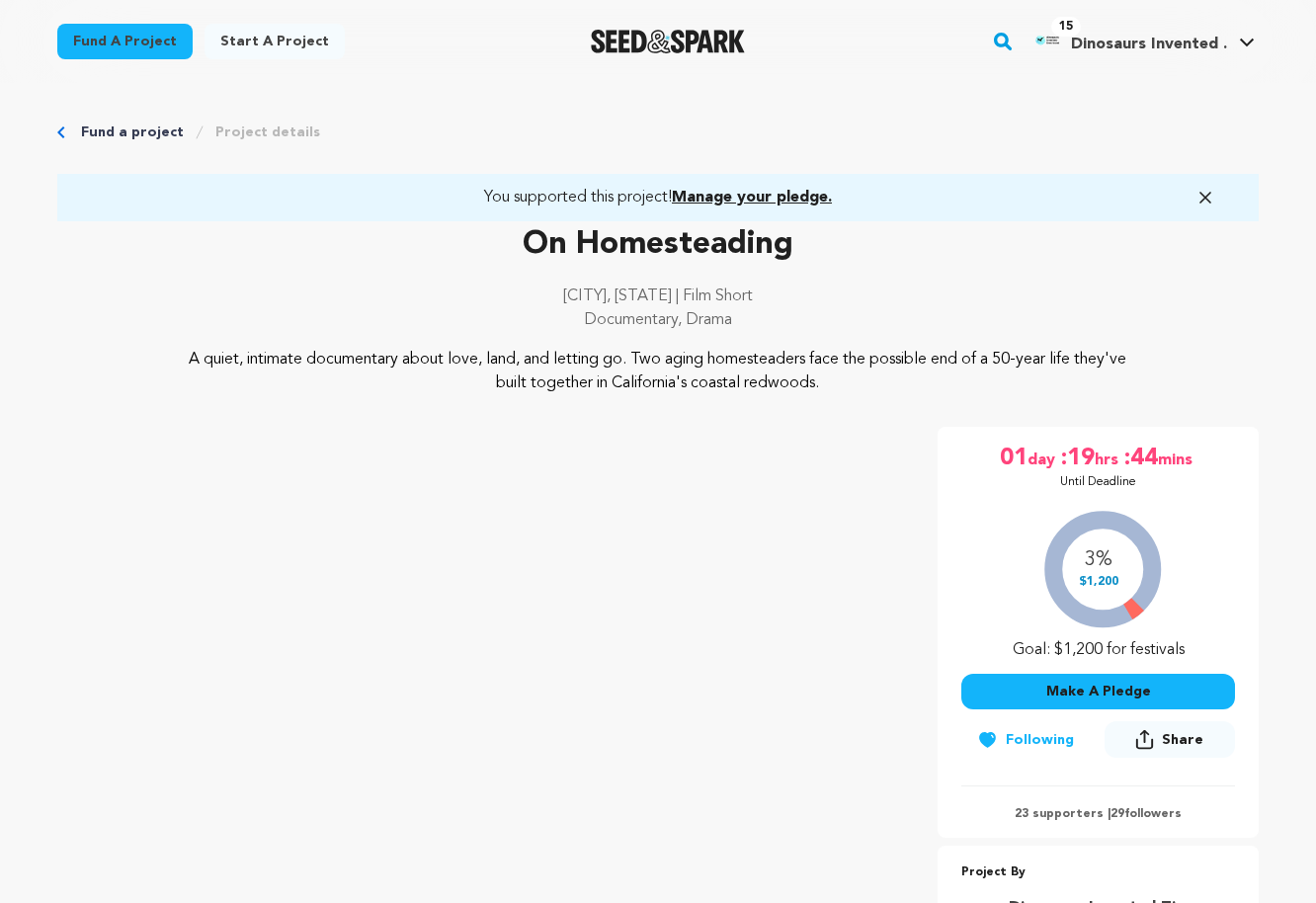 scroll, scrollTop: 0, scrollLeft: 0, axis: both 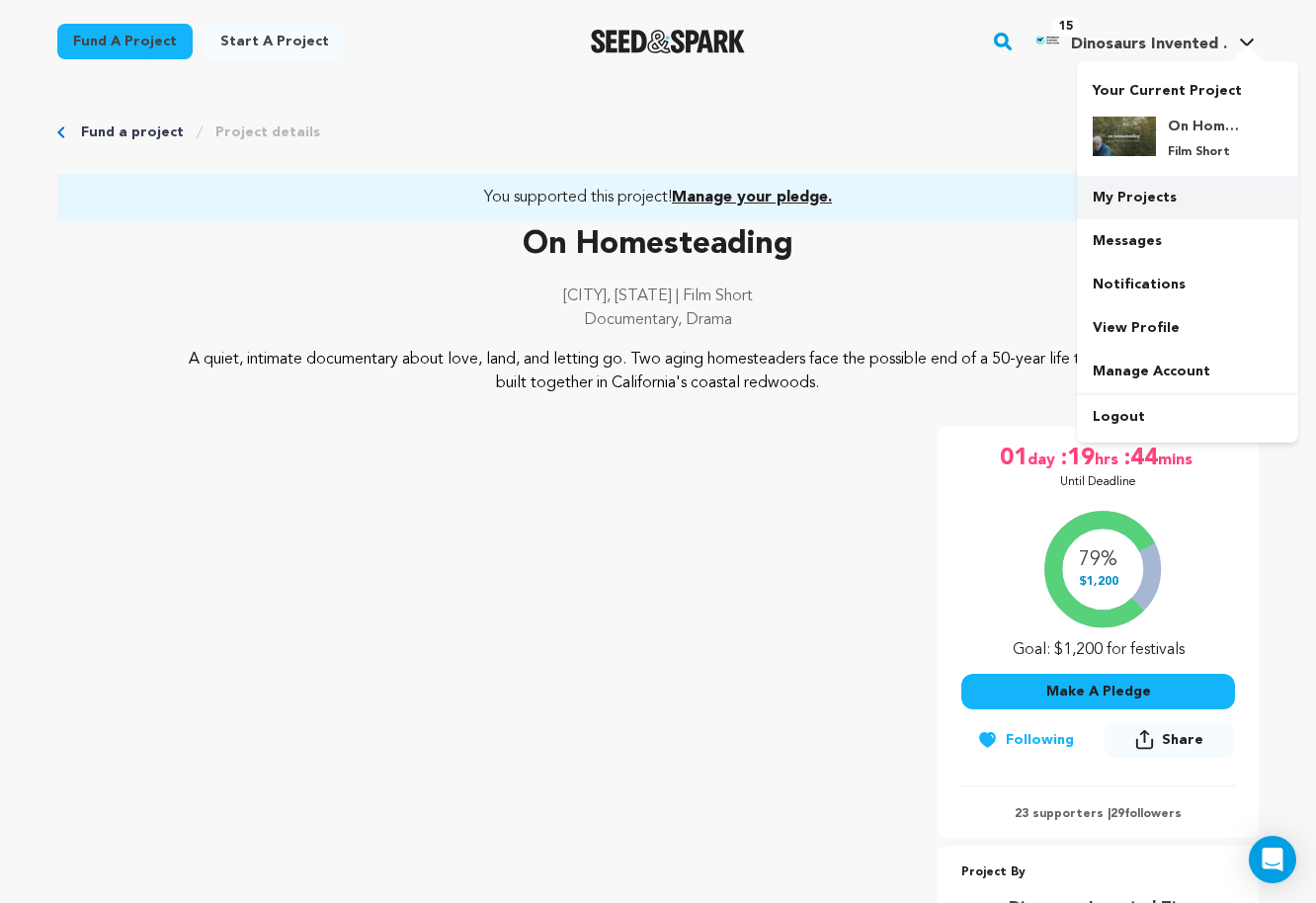 click on "My Projects" at bounding box center [1188, 198] 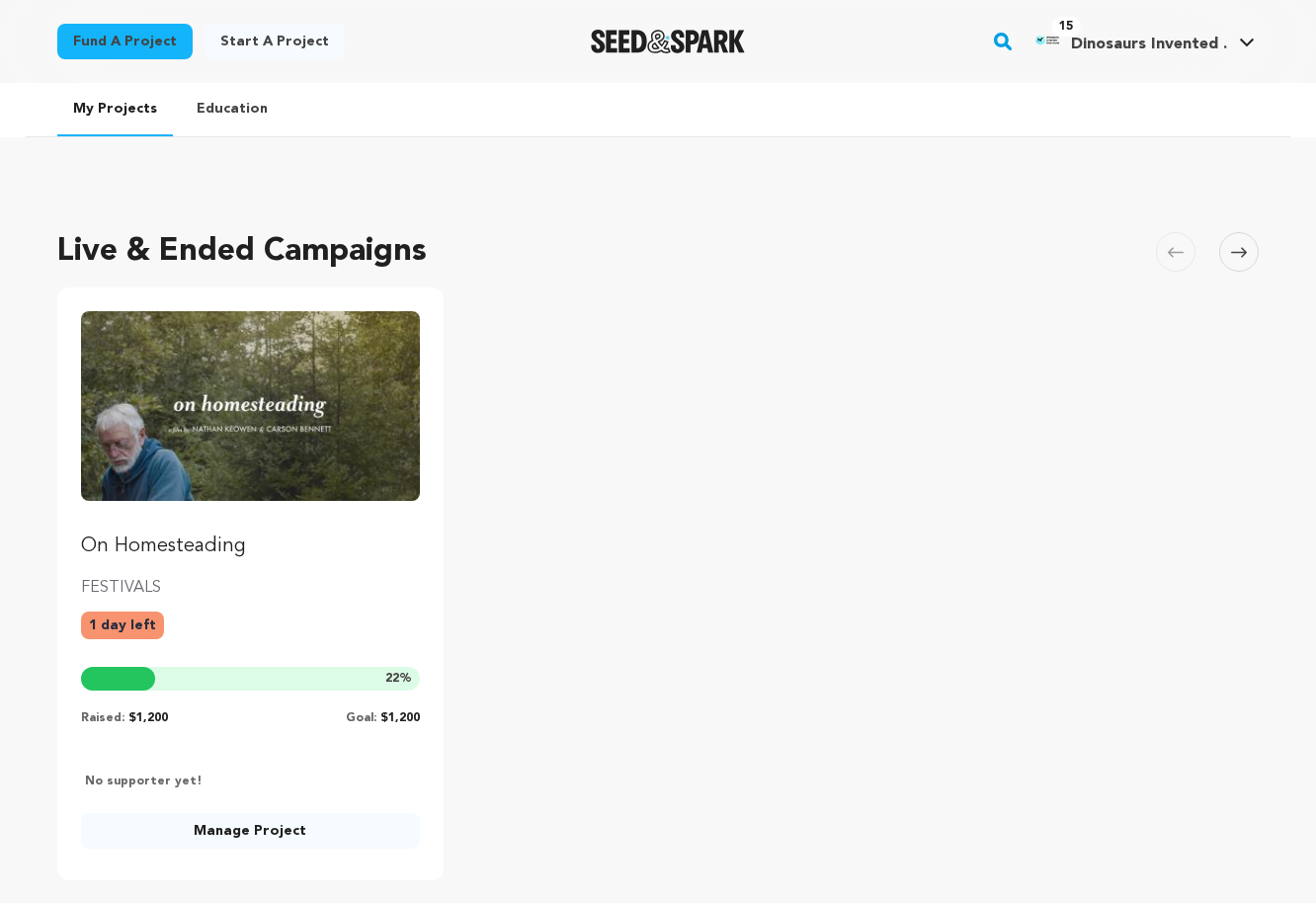 scroll, scrollTop: 0, scrollLeft: 0, axis: both 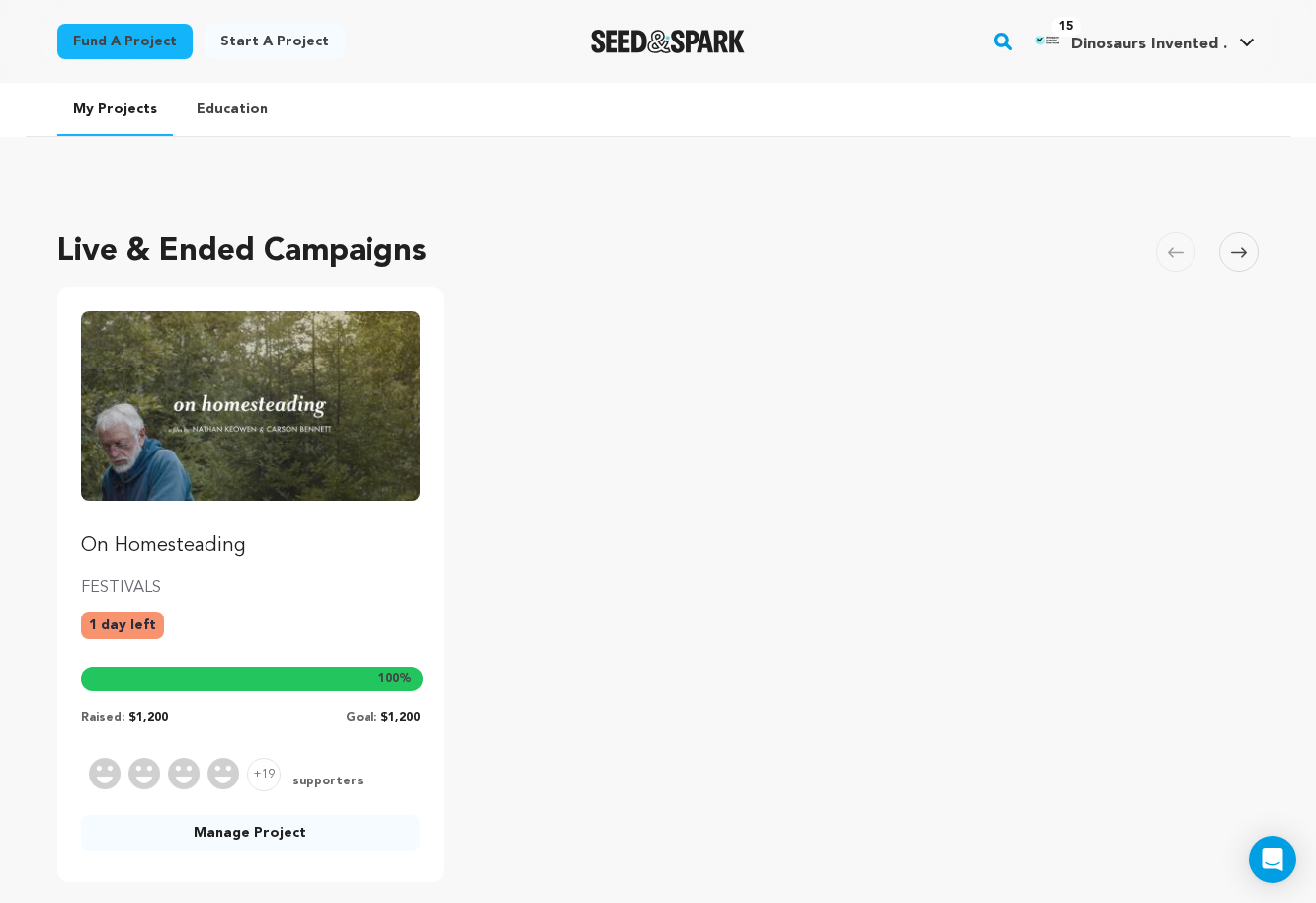 click at bounding box center (250, 406) 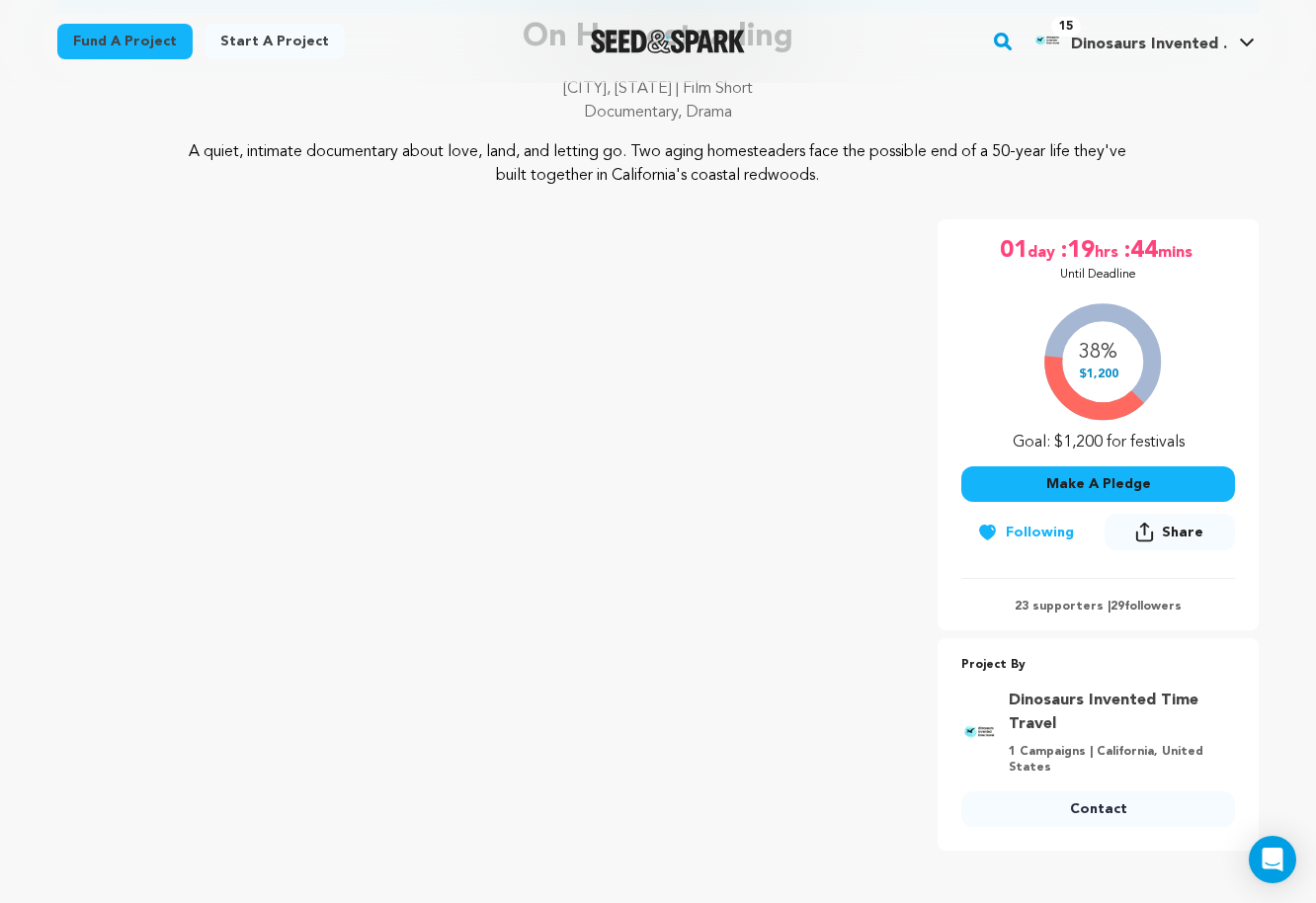 scroll, scrollTop: 641, scrollLeft: 0, axis: vertical 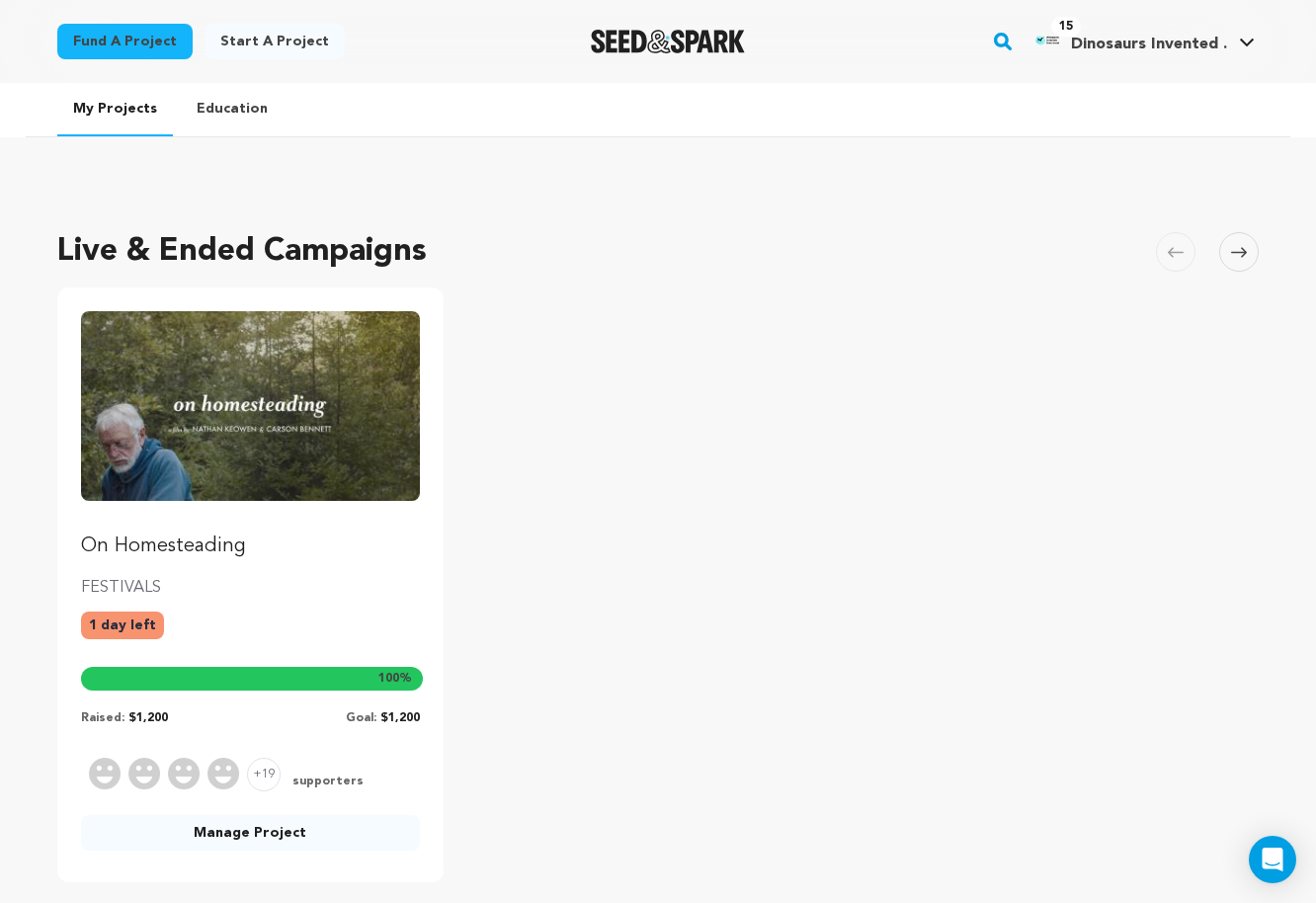click on "Manage Project" at bounding box center [250, 833] 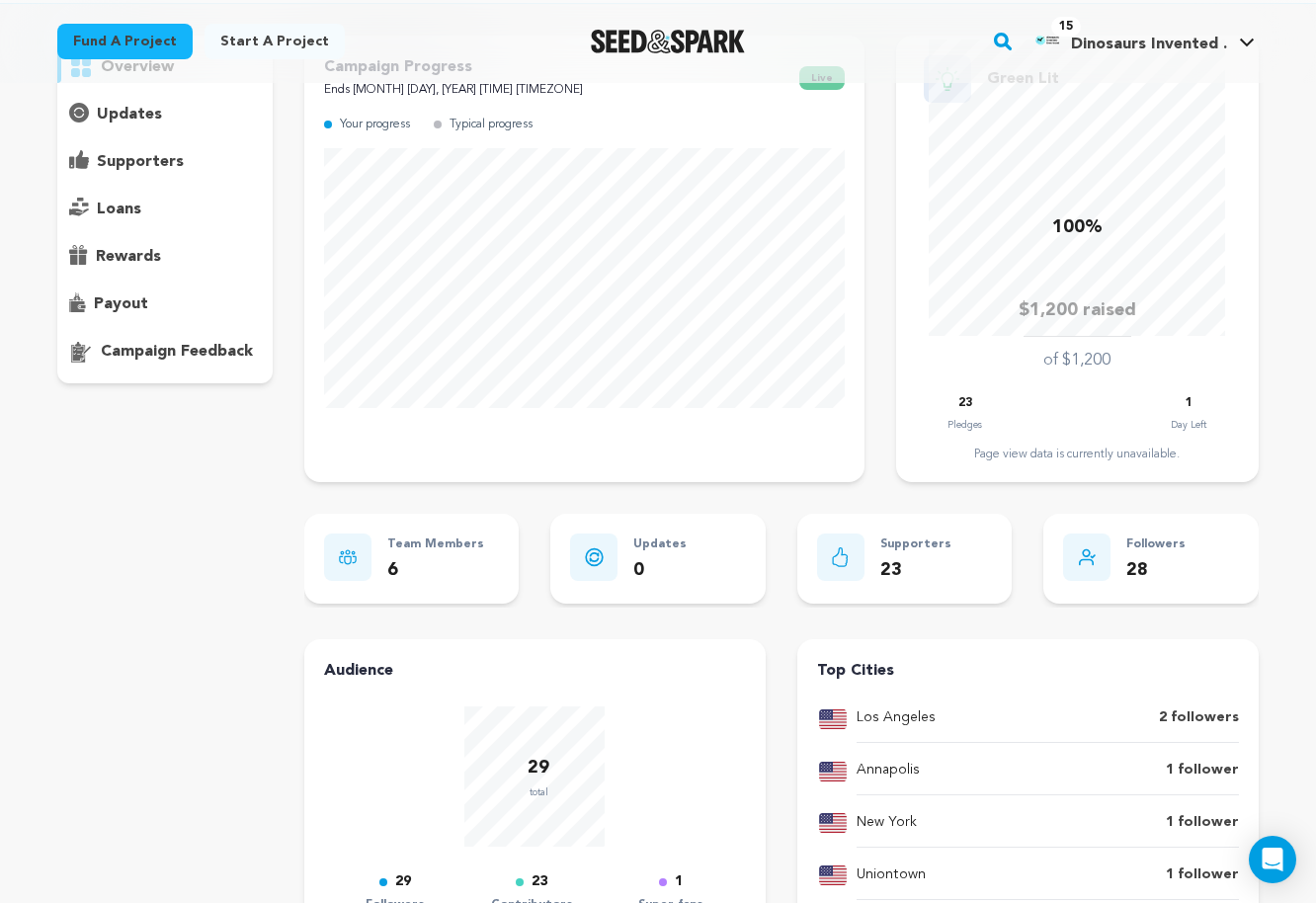 scroll, scrollTop: 79, scrollLeft: 0, axis: vertical 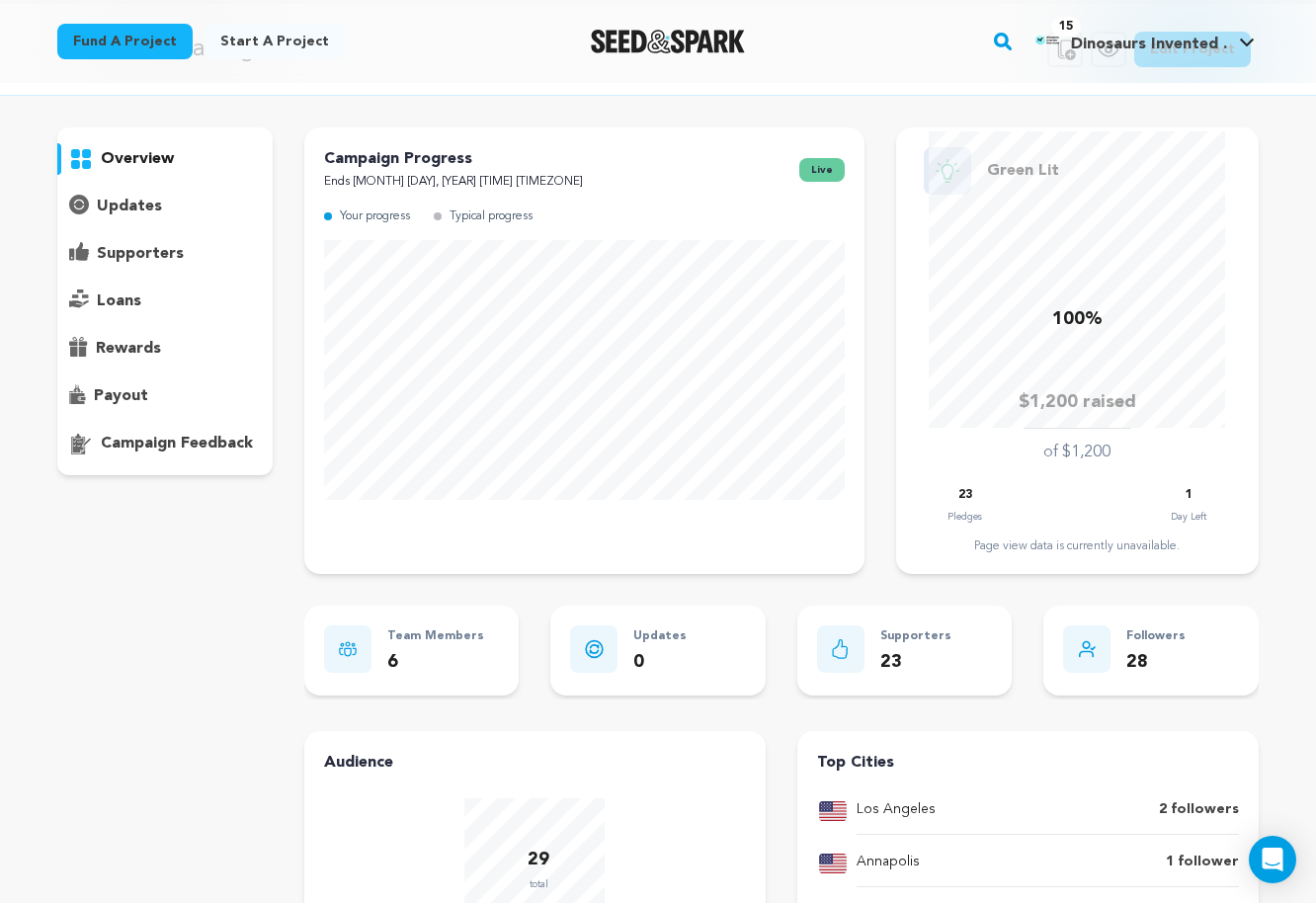 click on "rewards" at bounding box center [128, 349] 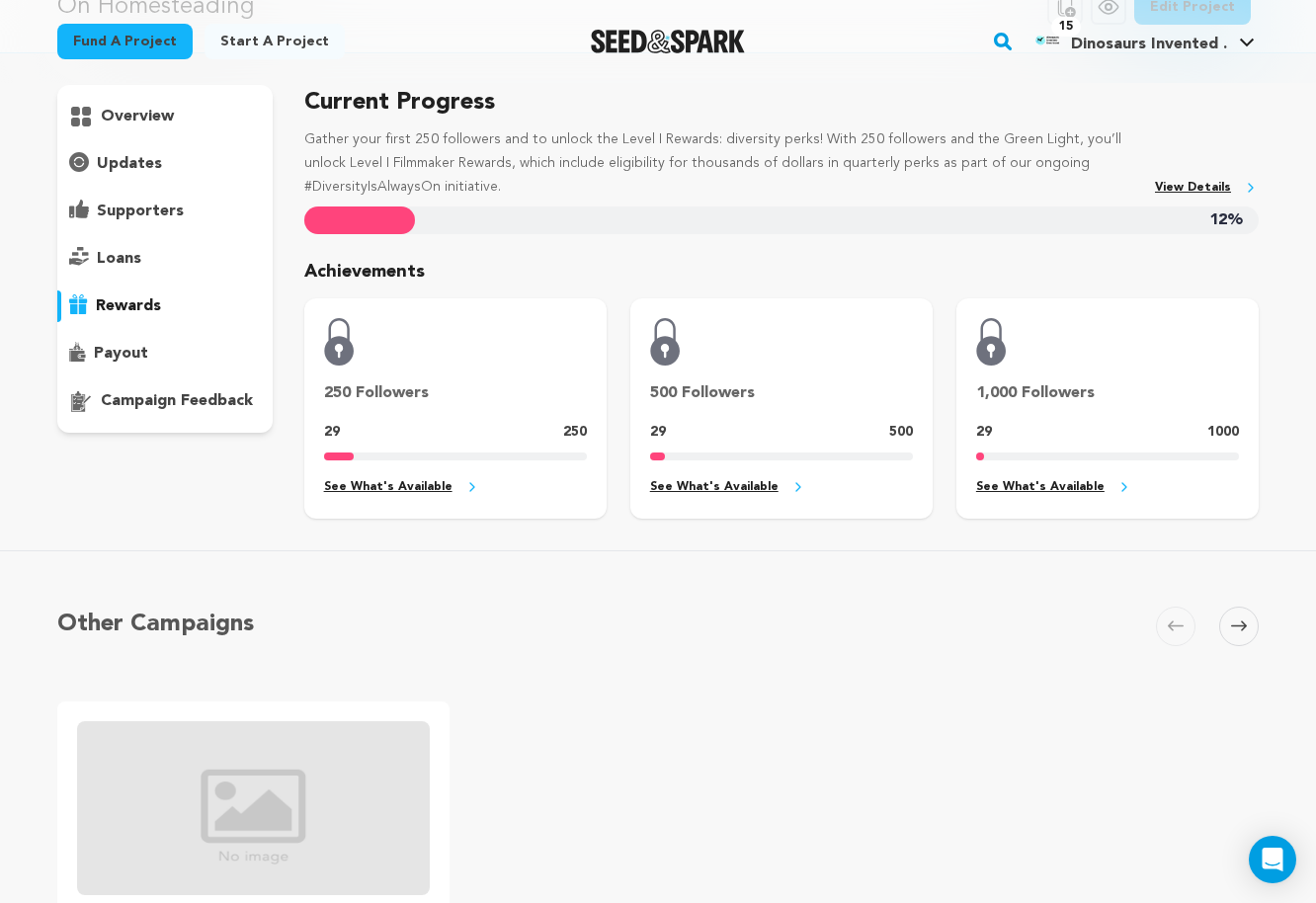 scroll, scrollTop: 110, scrollLeft: 0, axis: vertical 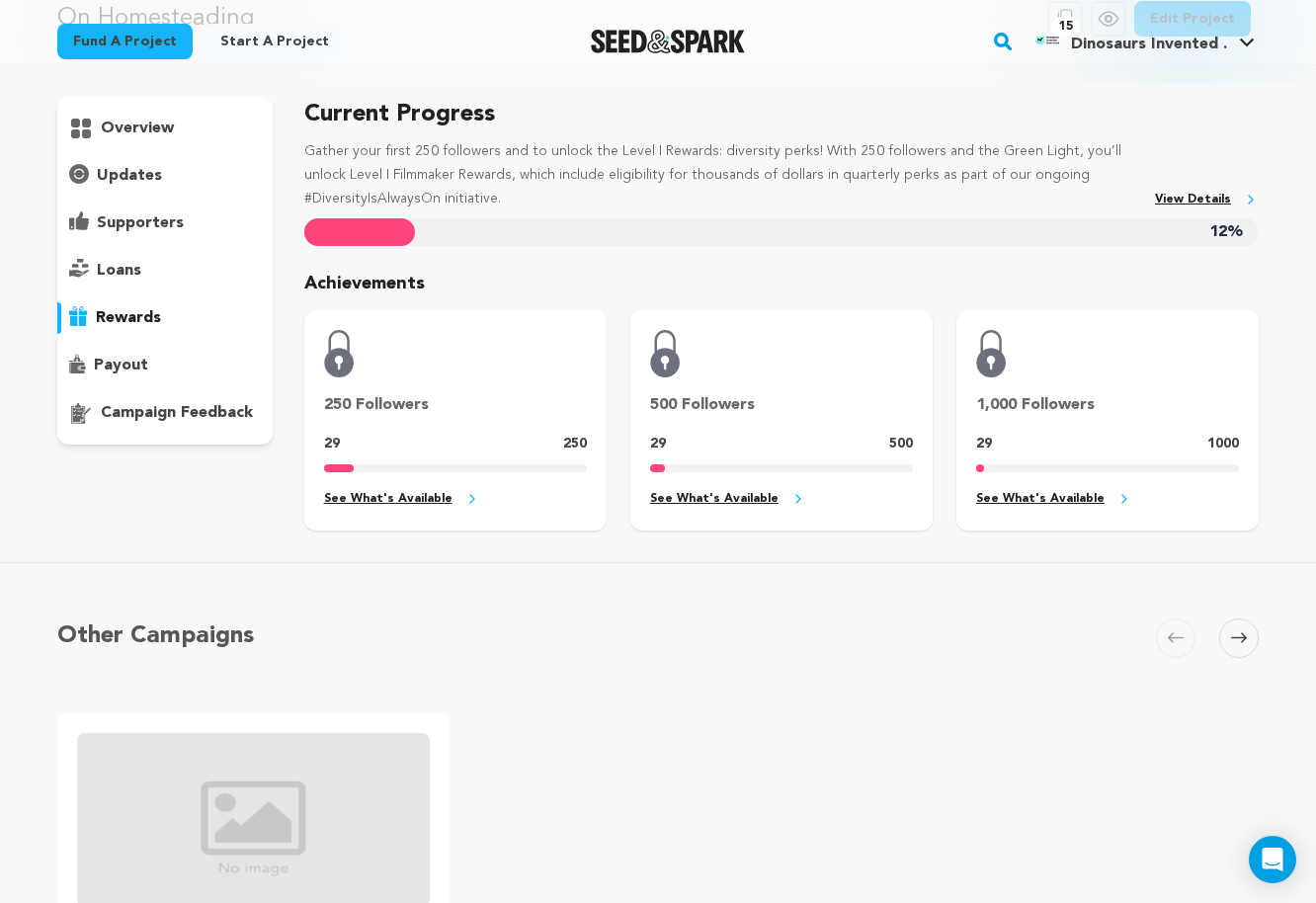 click on "overview" at bounding box center [137, 128] 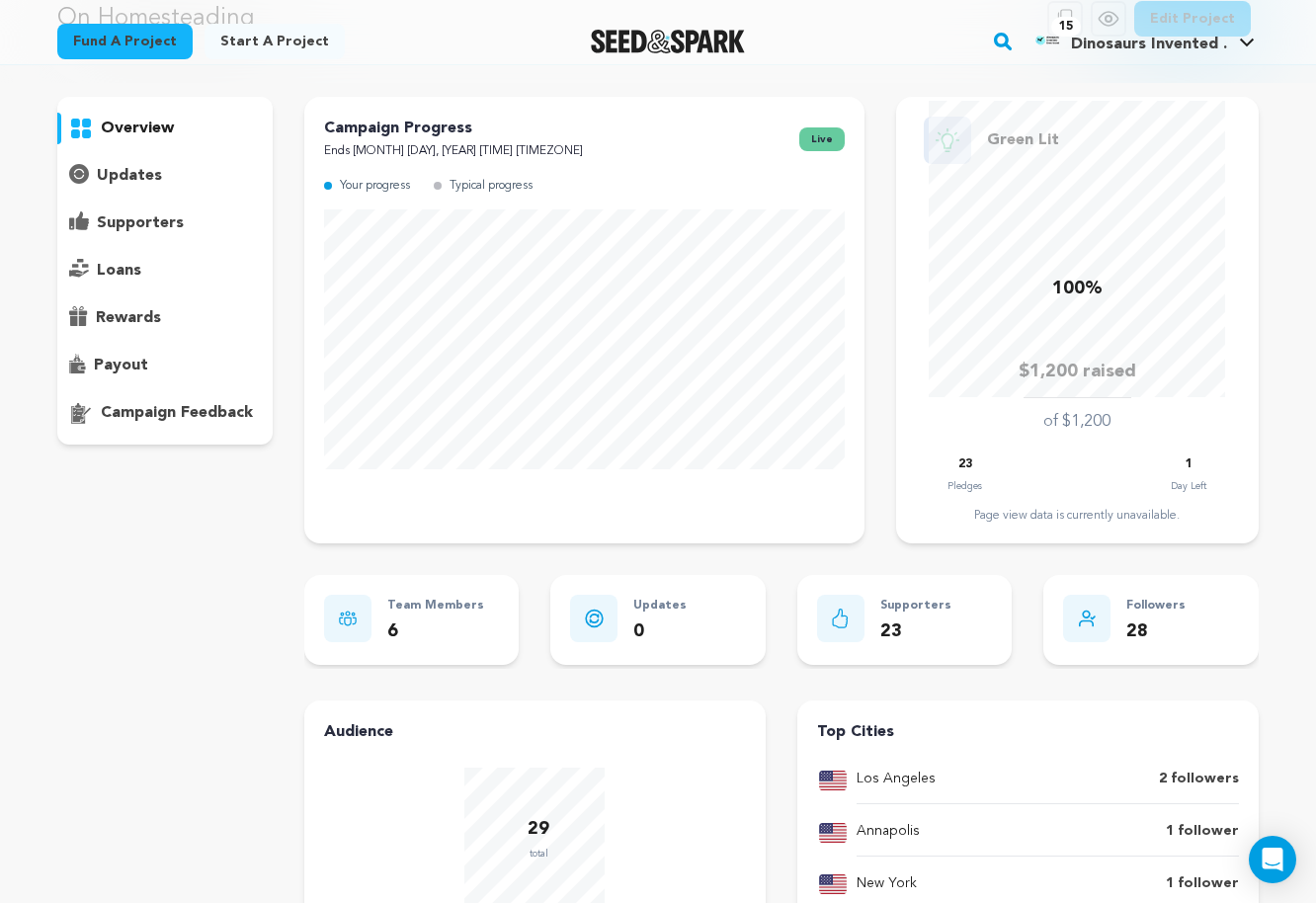 scroll, scrollTop: 0, scrollLeft: 0, axis: both 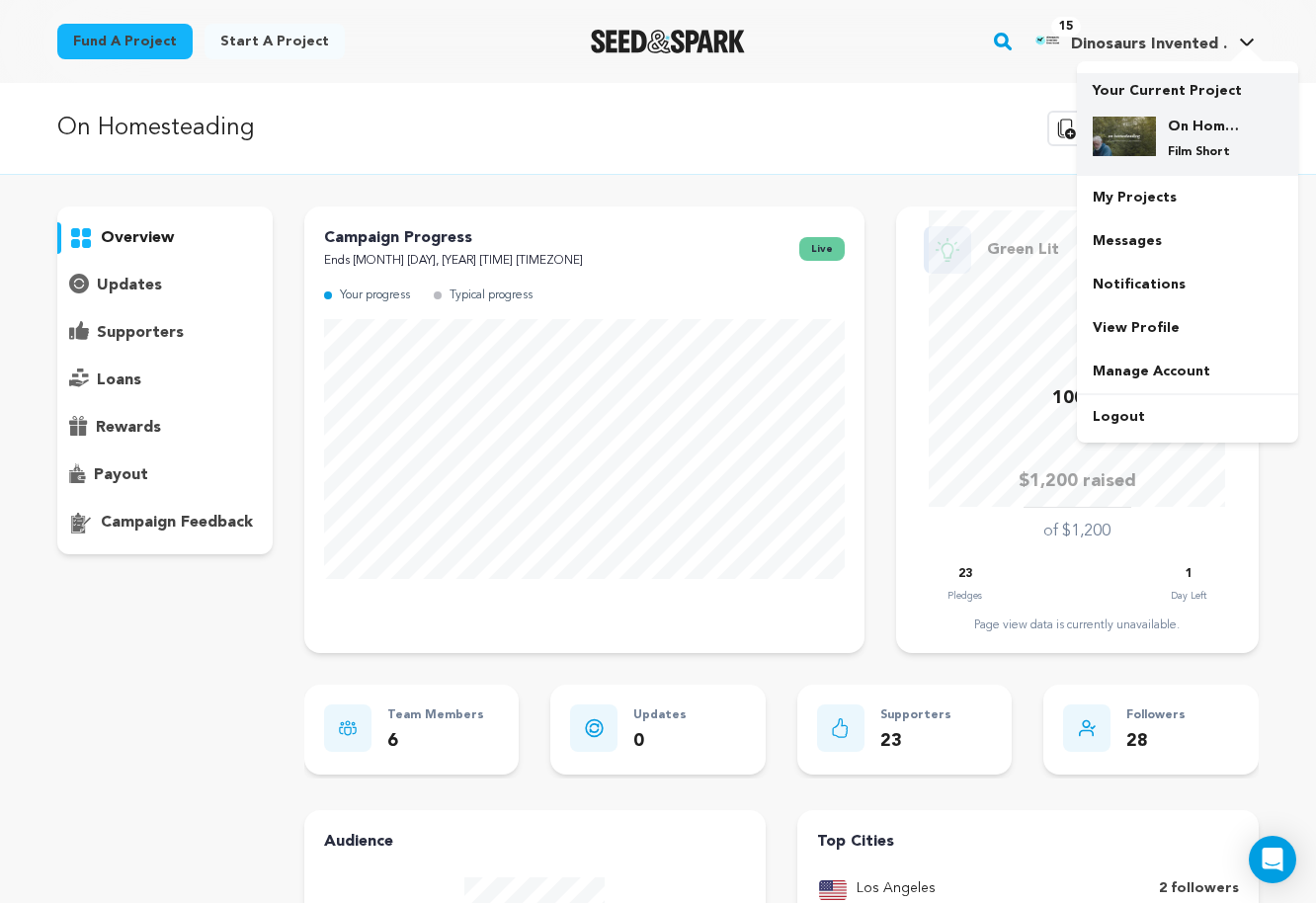 click at bounding box center (1124, 136) 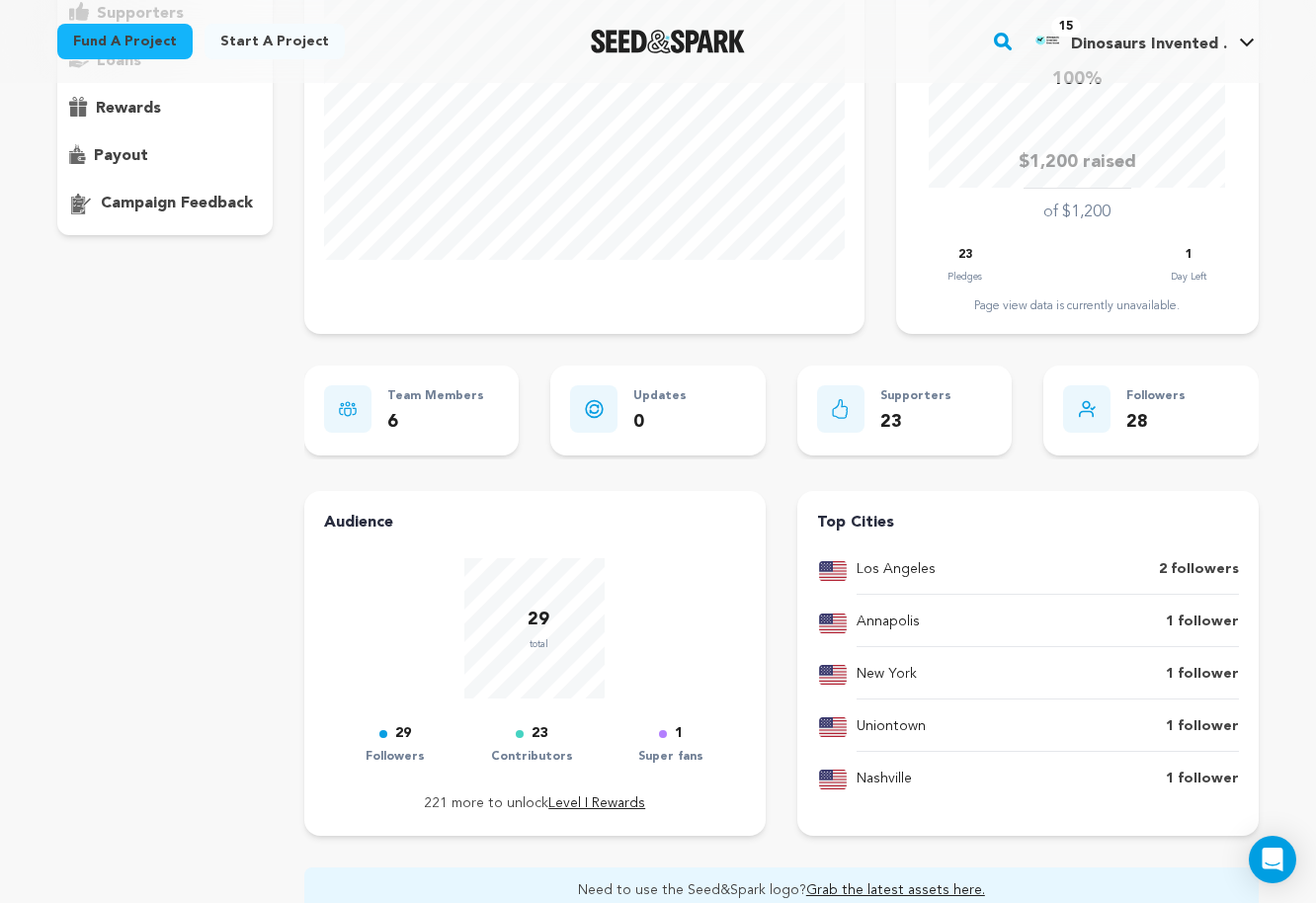 scroll, scrollTop: 0, scrollLeft: 0, axis: both 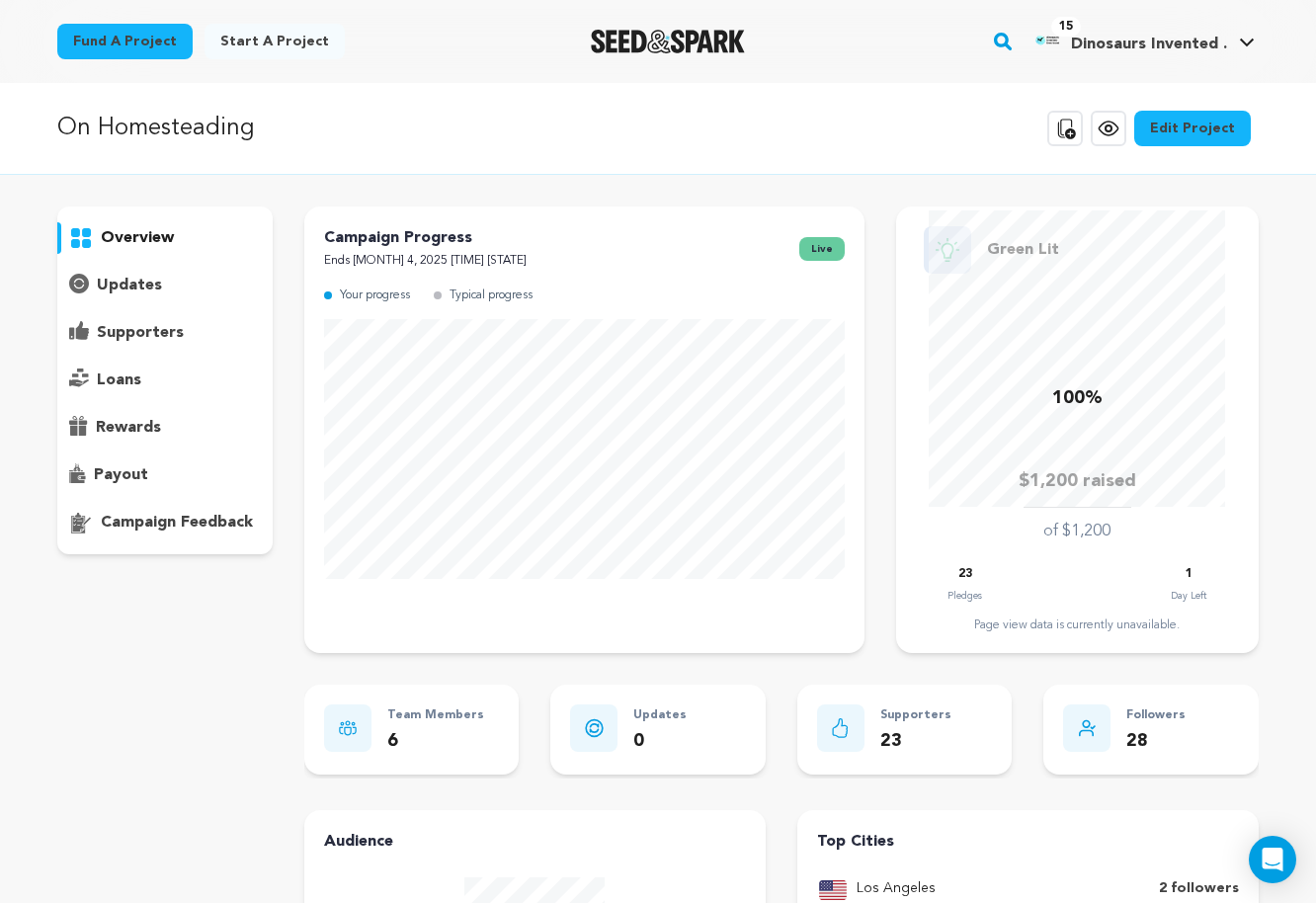 click on "supporters" at bounding box center [140, 333] 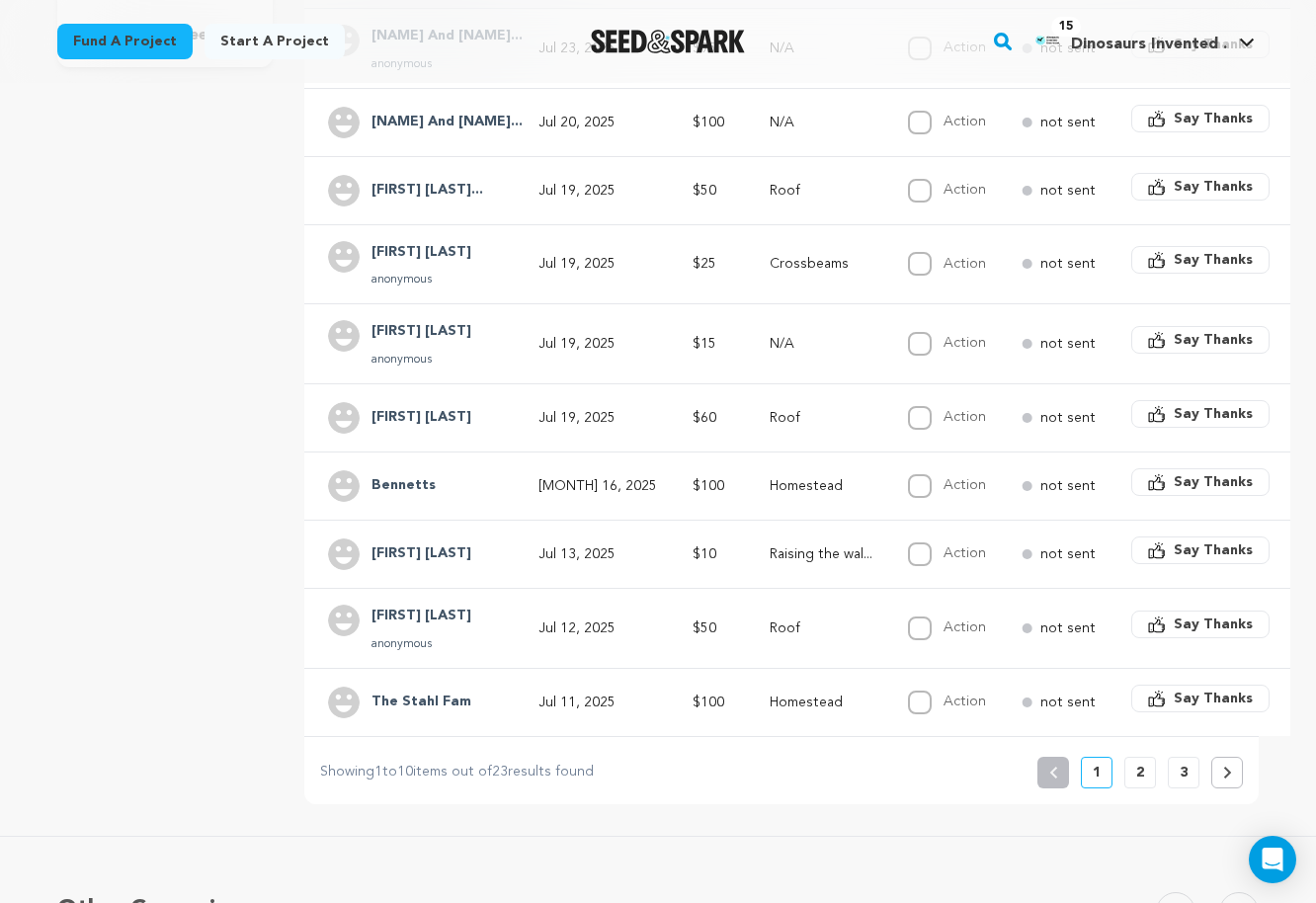 scroll, scrollTop: 490, scrollLeft: 0, axis: vertical 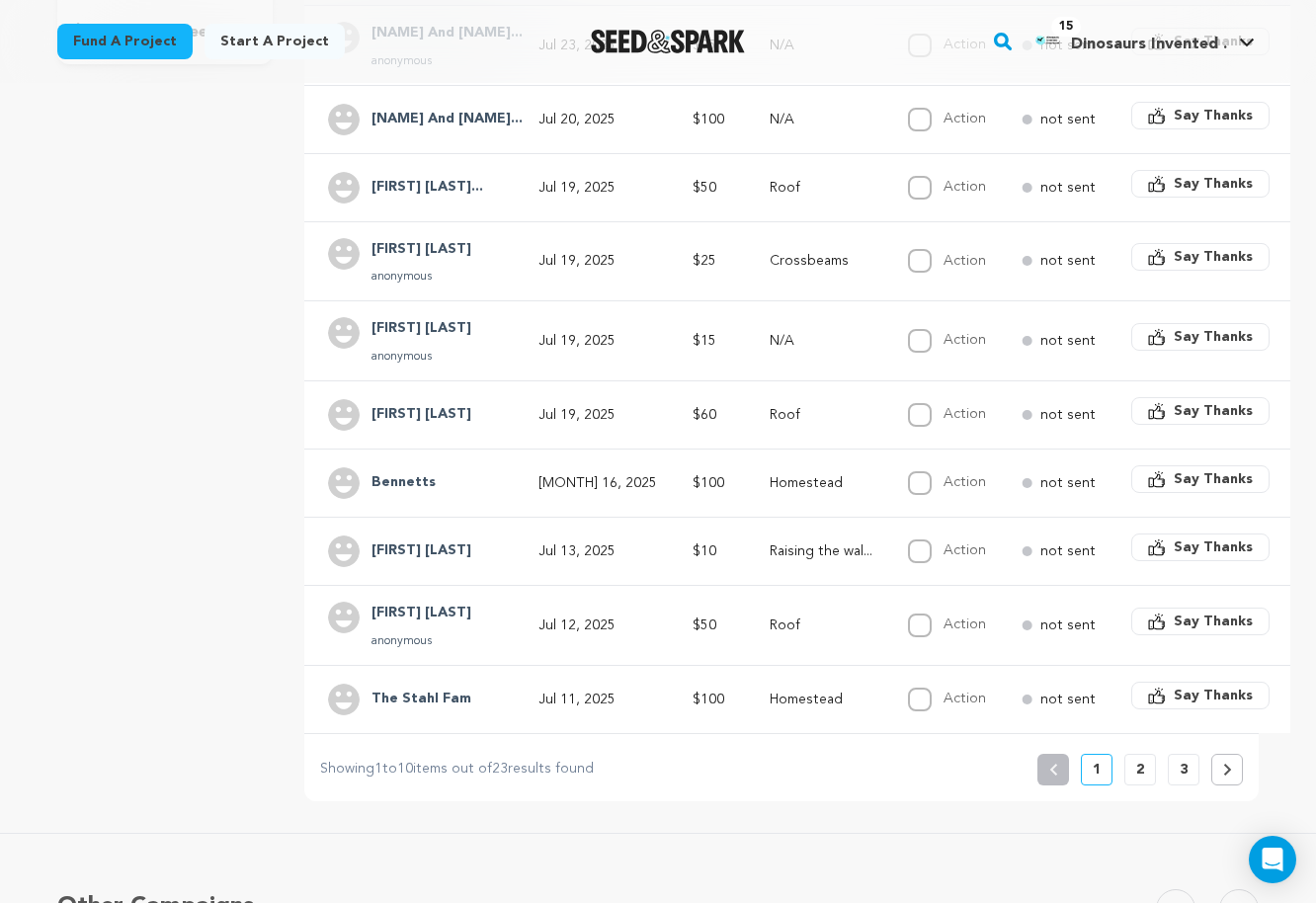 click on "2" at bounding box center [1140, 770] 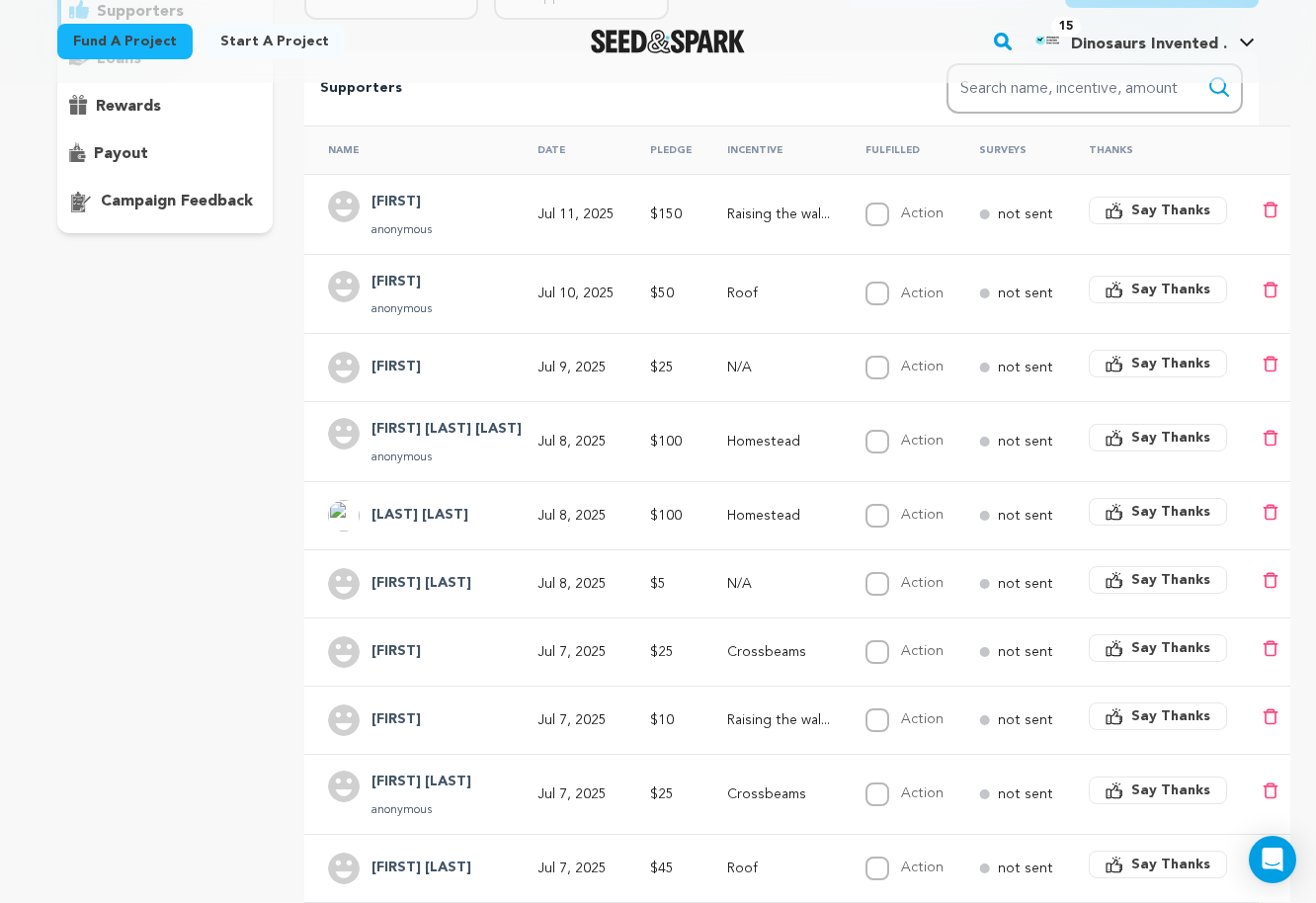 scroll, scrollTop: 322, scrollLeft: 0, axis: vertical 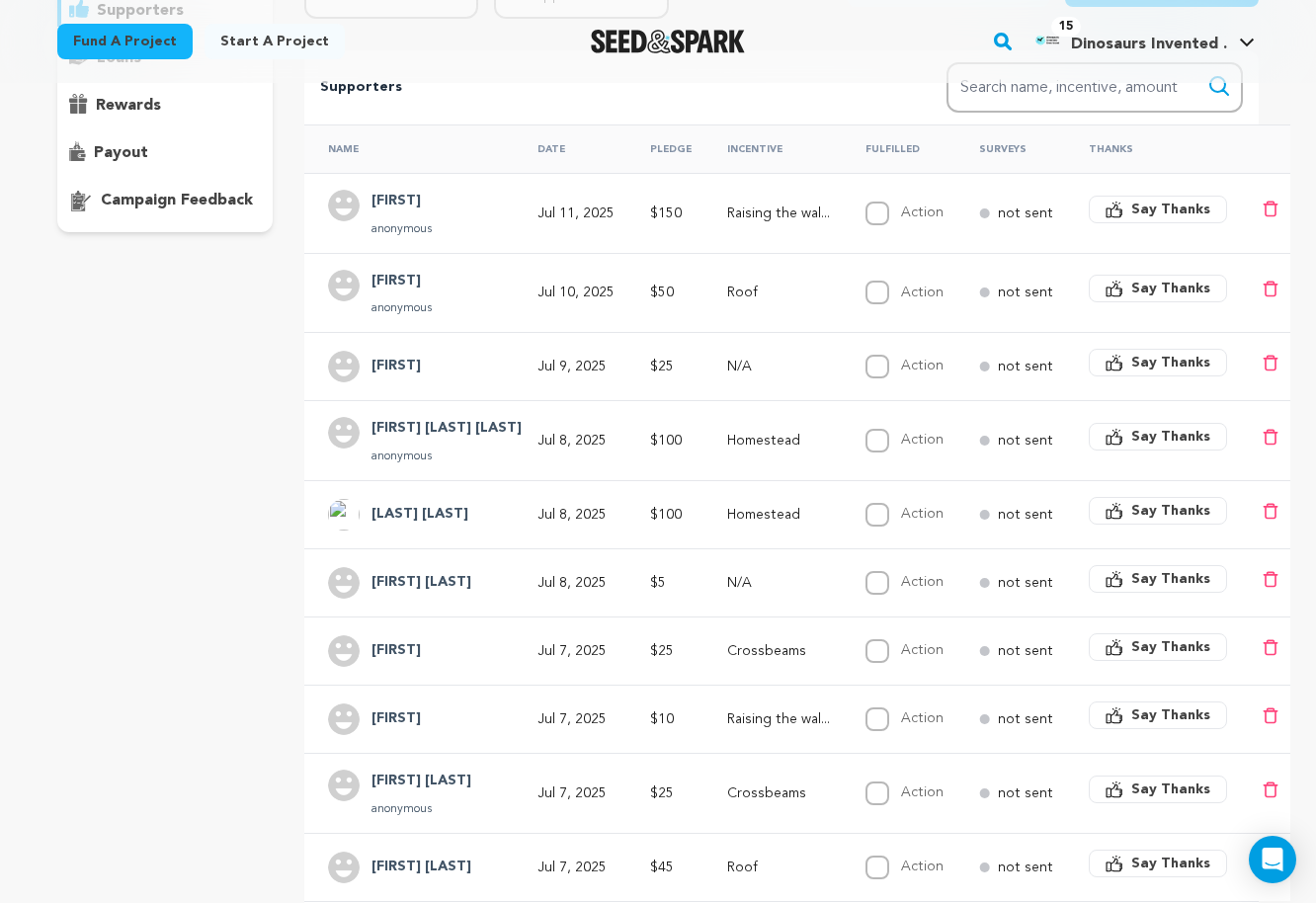 click on "[FIRST]" at bounding box center (396, 367) 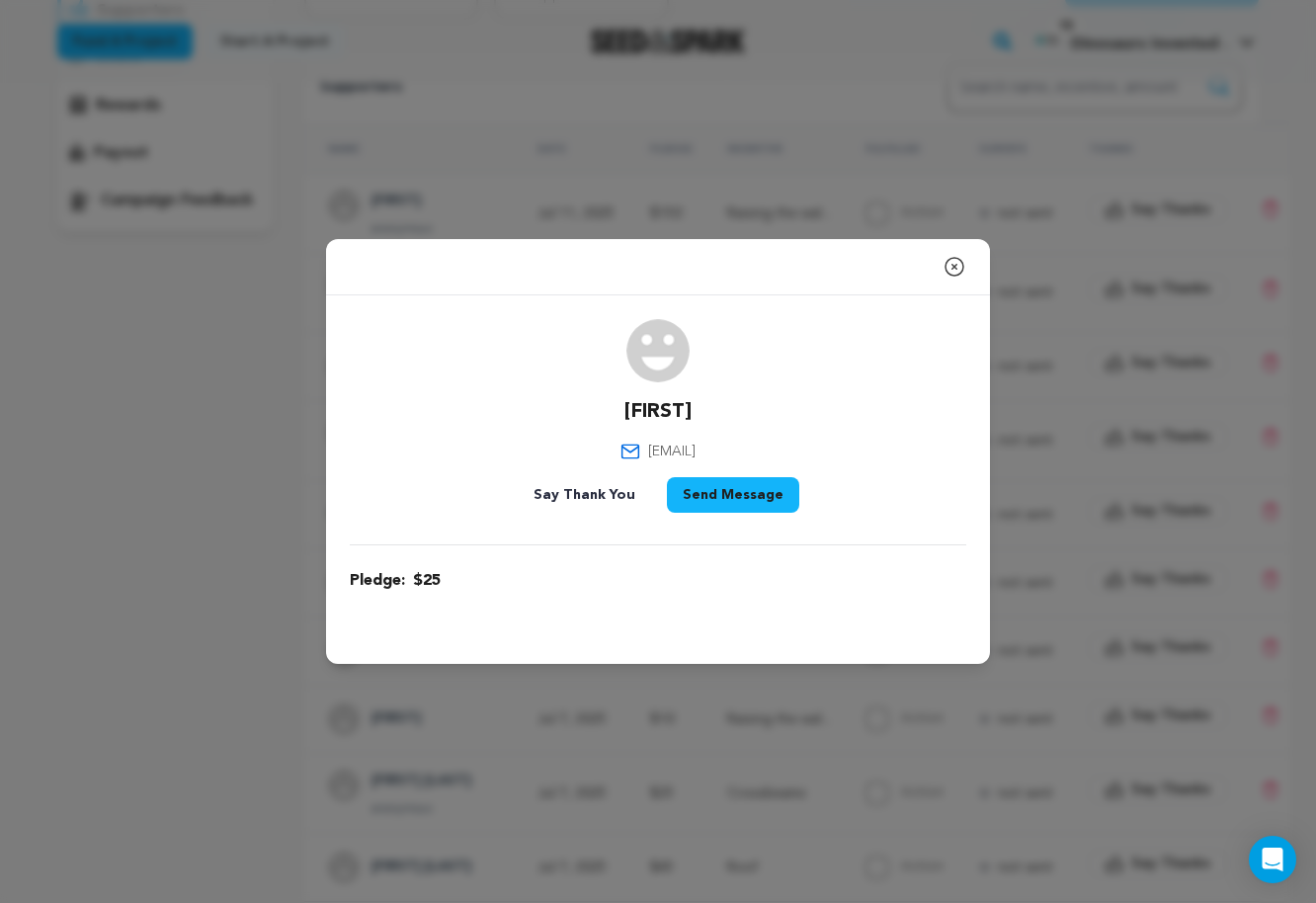 click 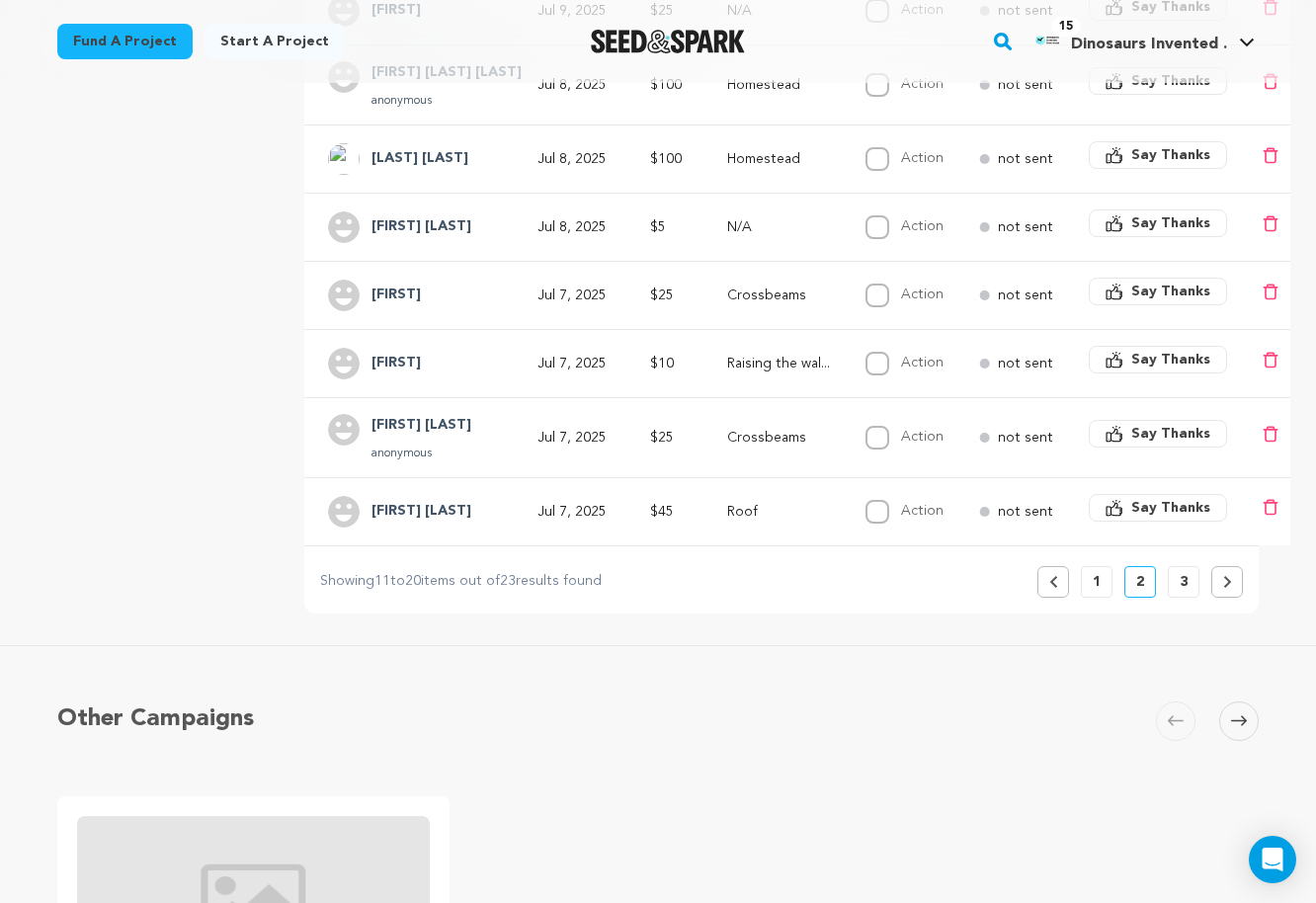 scroll, scrollTop: 679, scrollLeft: 0, axis: vertical 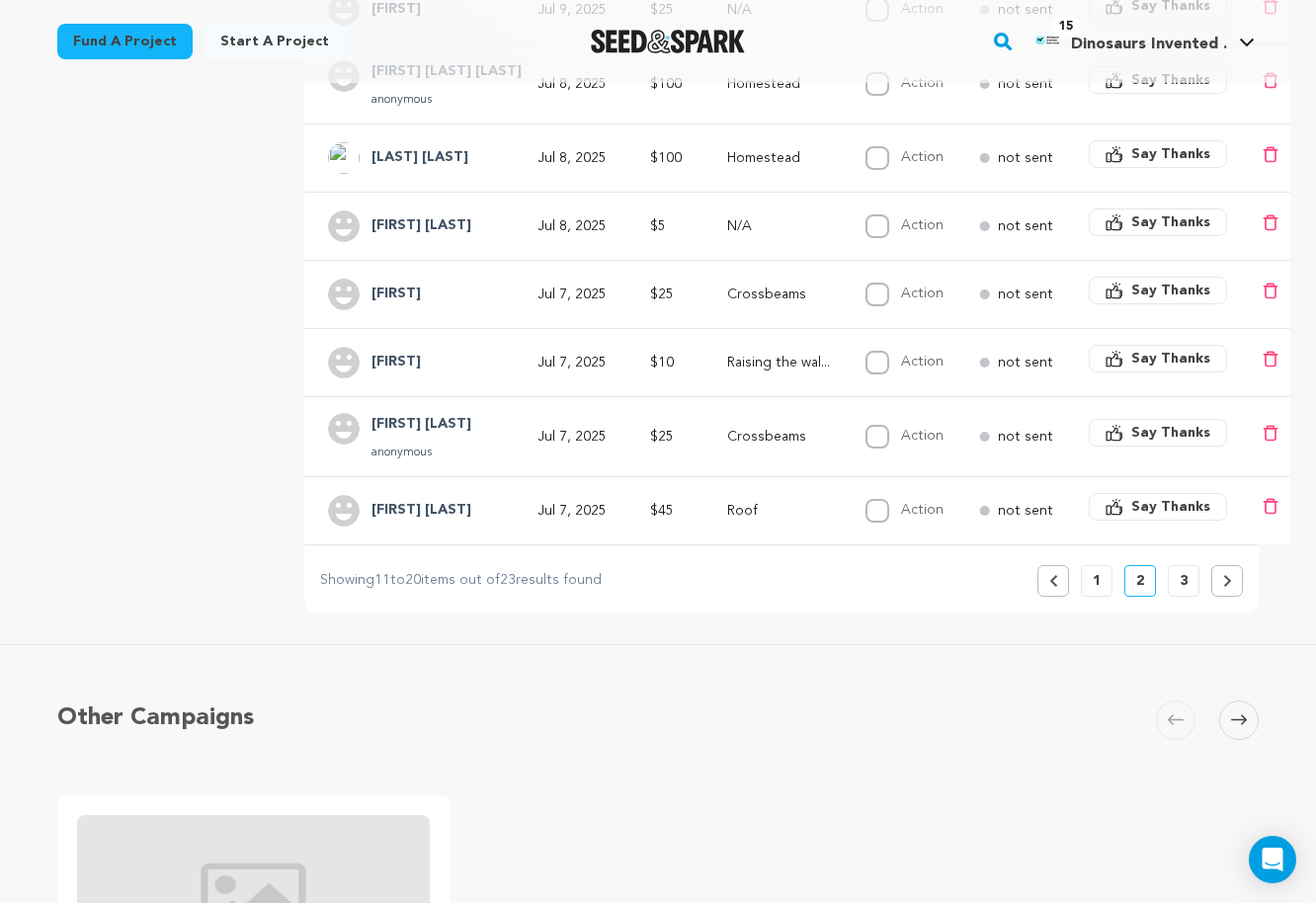 click on "3" at bounding box center [1184, 581] 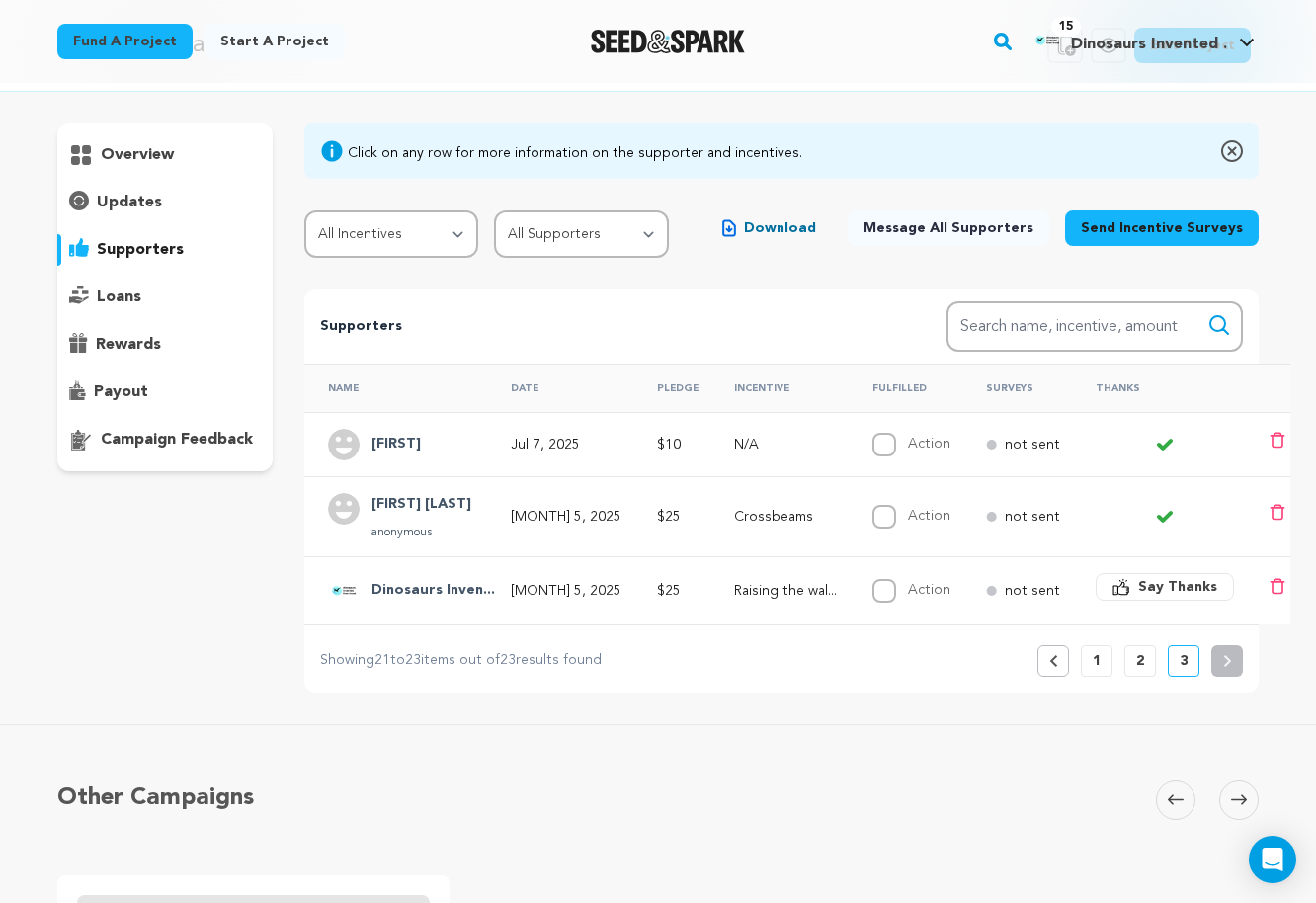 scroll, scrollTop: 0, scrollLeft: 0, axis: both 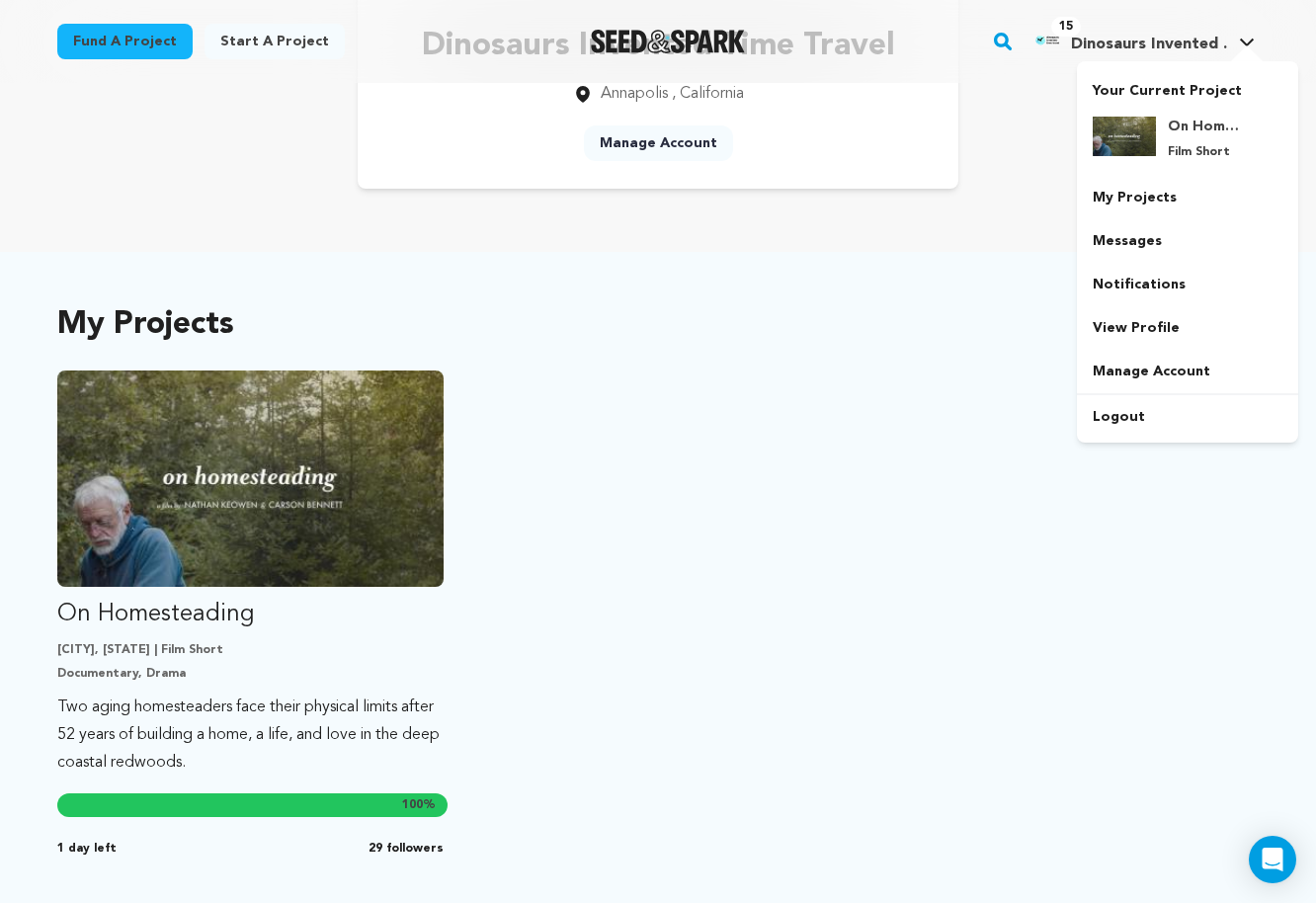 click on "15
Dinosaurs Invented   .
Dinosaurs Invented   ." at bounding box center (1143, 41) 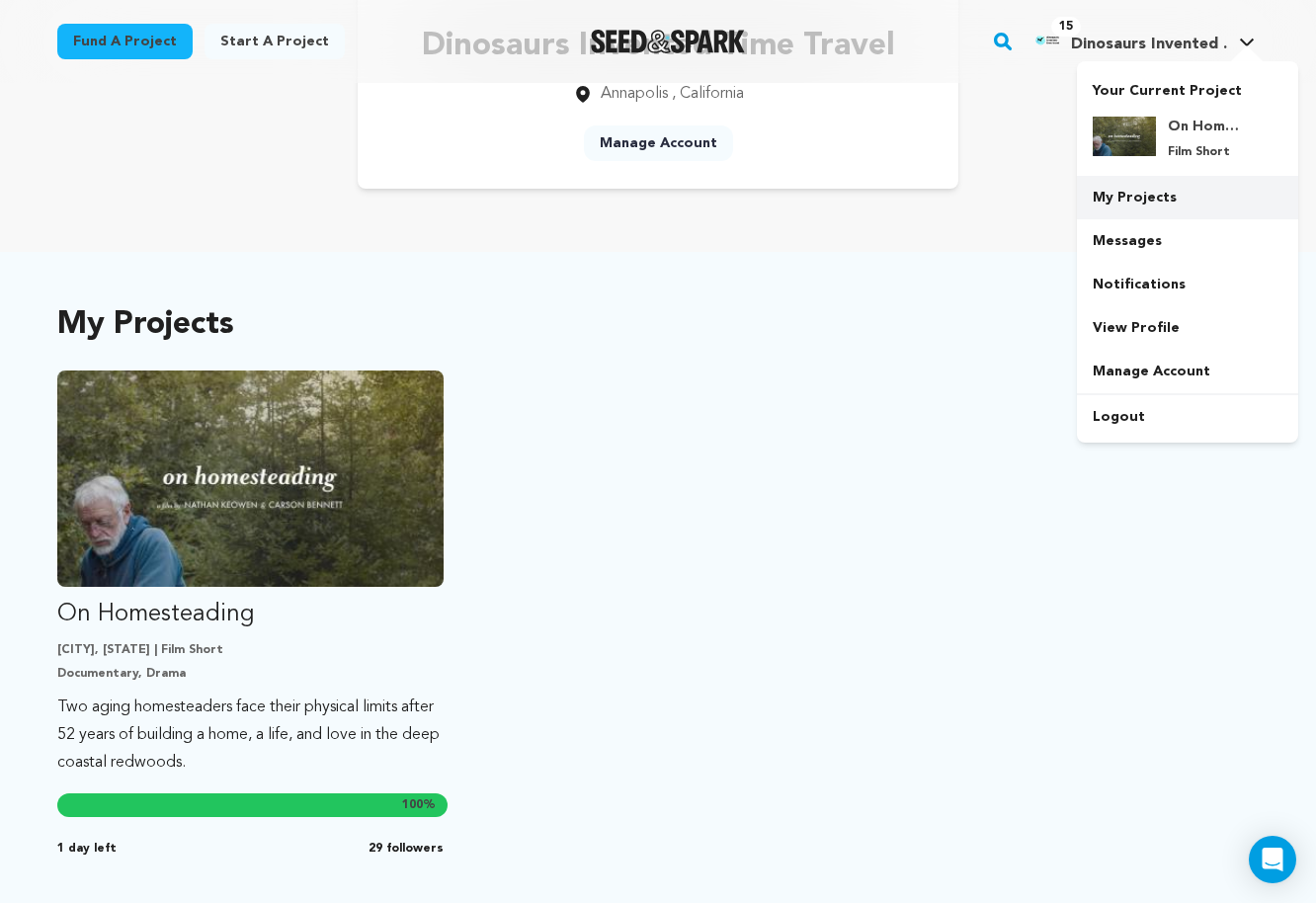 click on "My Projects" at bounding box center [1188, 198] 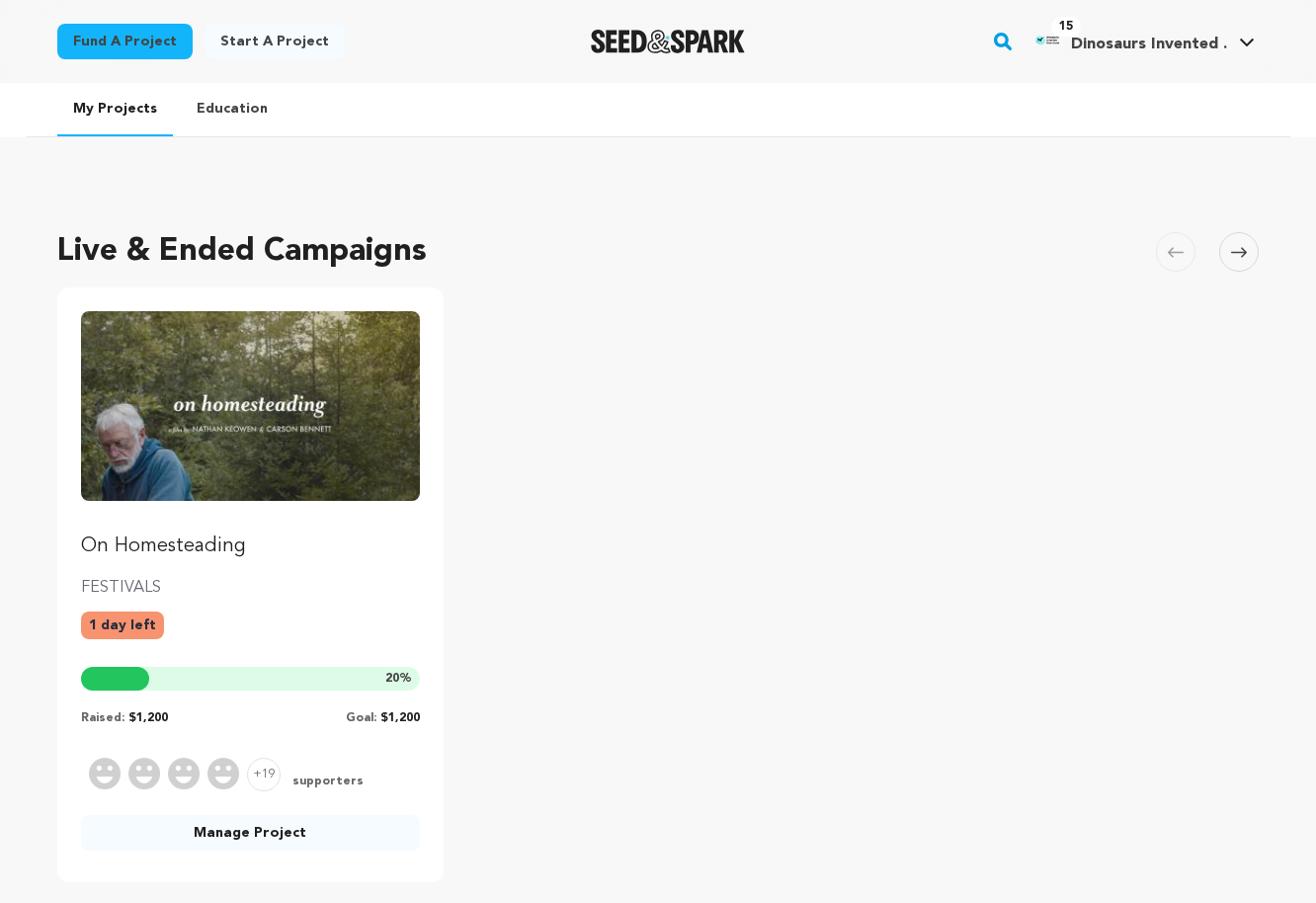 scroll, scrollTop: 0, scrollLeft: 0, axis: both 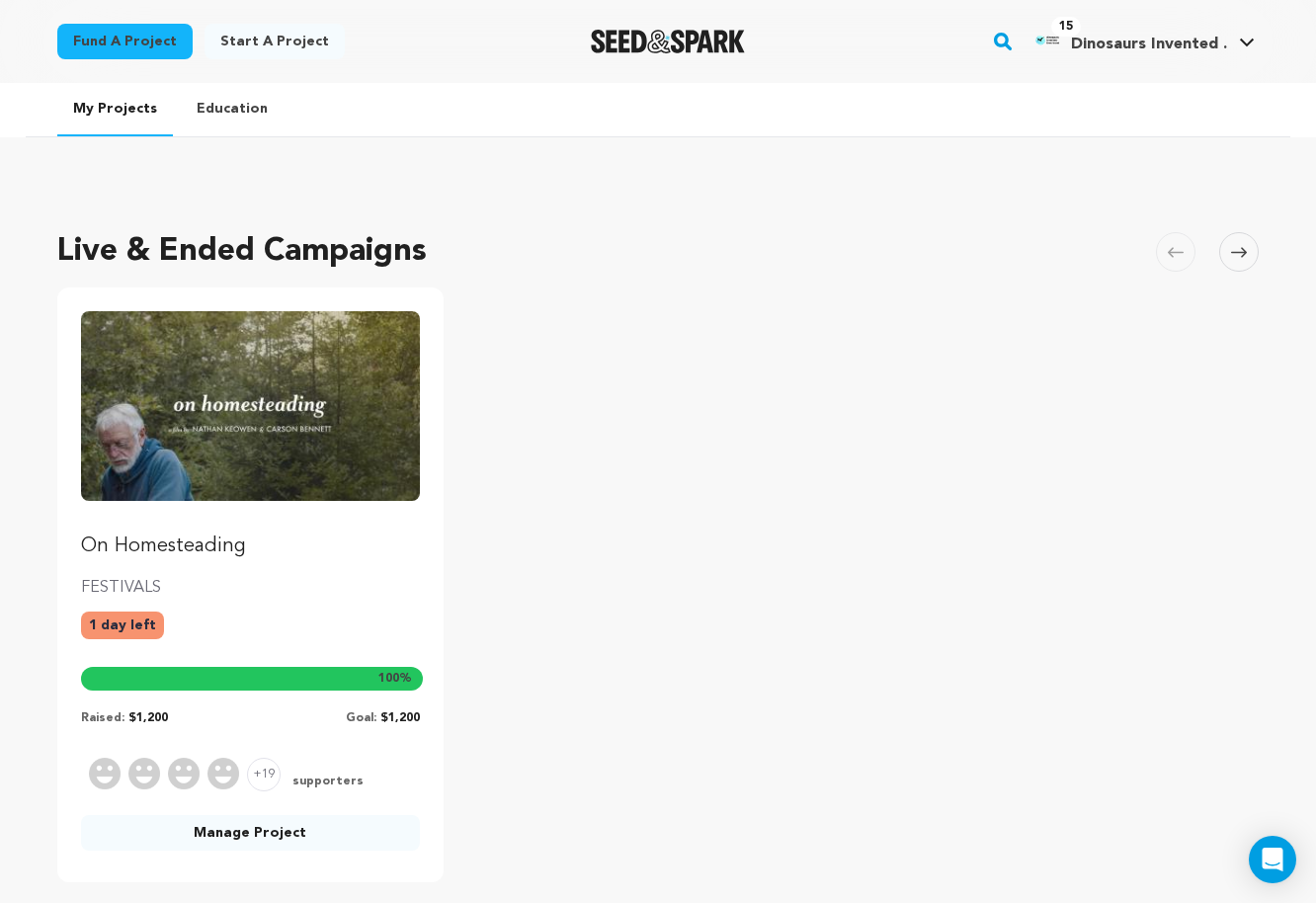 click on "Manage Project" at bounding box center (250, 833) 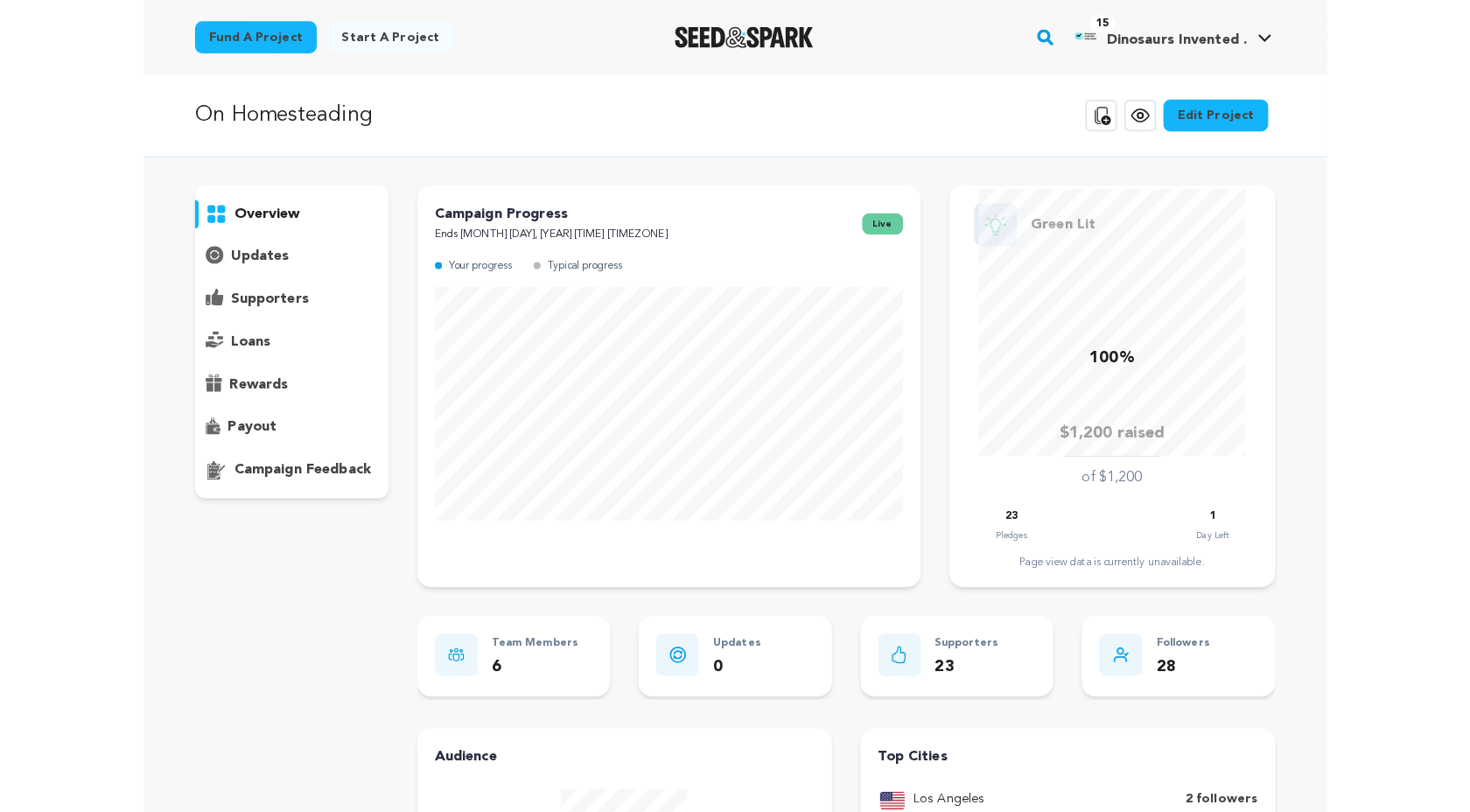 scroll, scrollTop: 0, scrollLeft: 0, axis: both 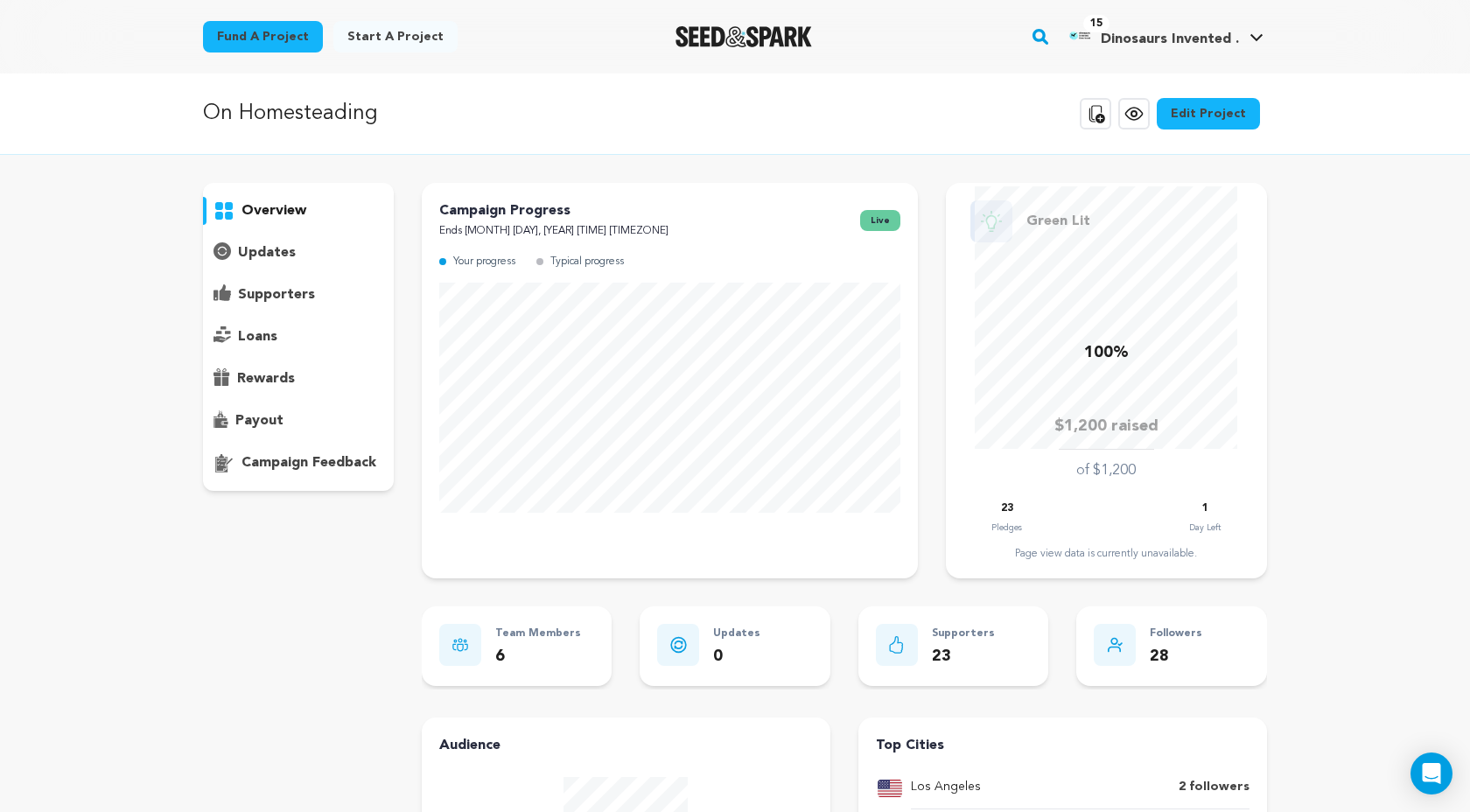 click on "supporters" at bounding box center (276, 295) 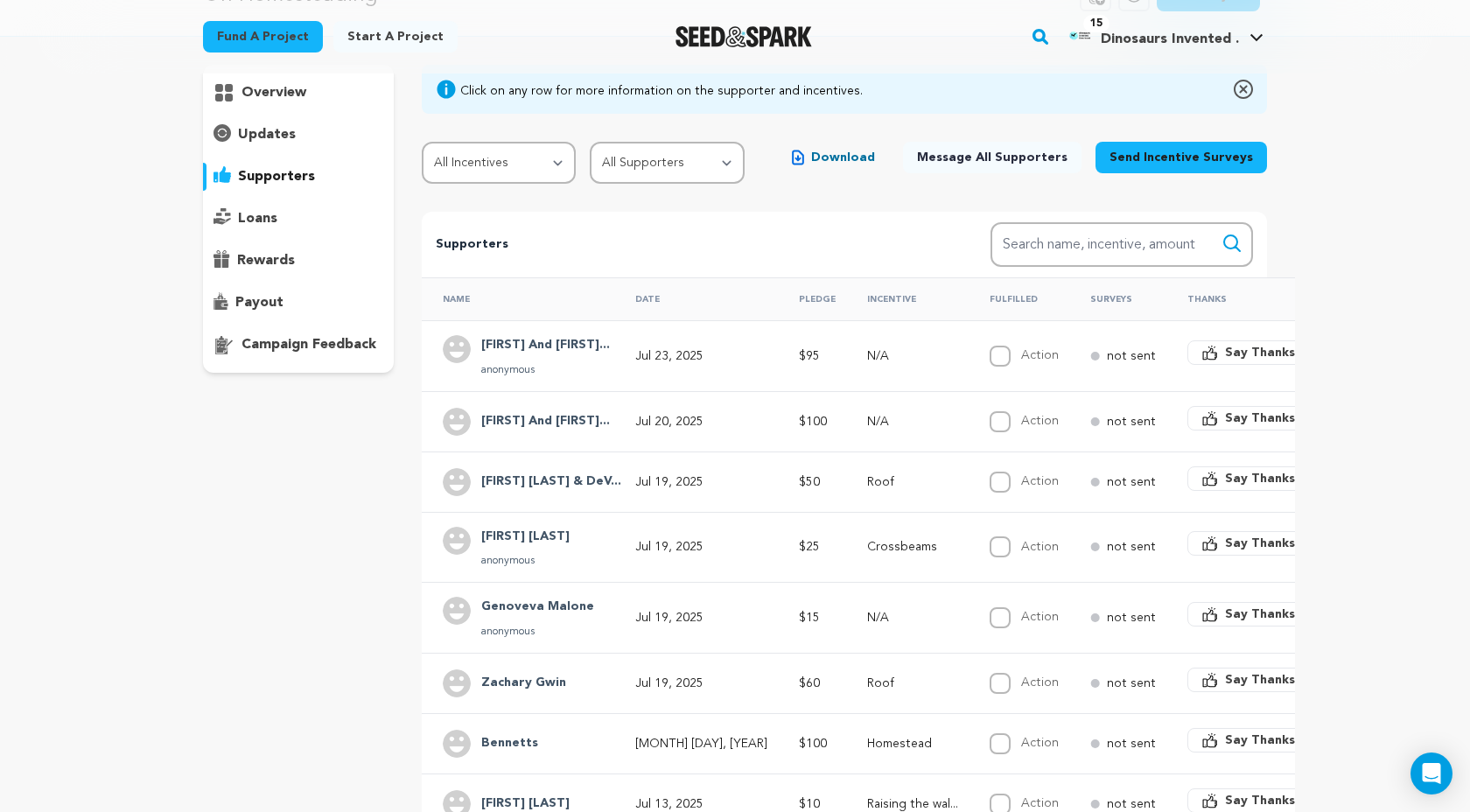 scroll, scrollTop: 121, scrollLeft: 0, axis: vertical 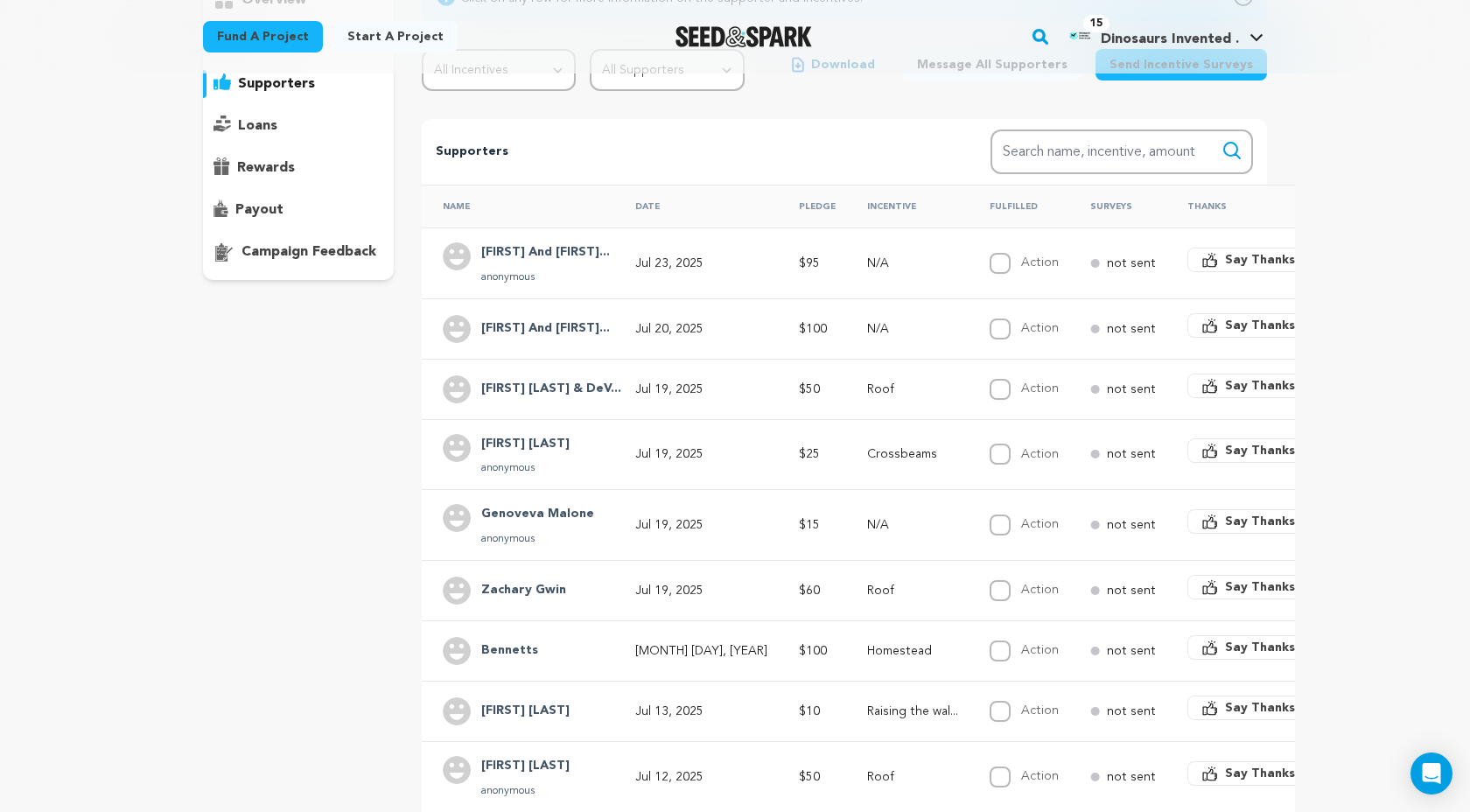 click on "[FIRST] [LAST] & DeV..." at bounding box center (518, 388) 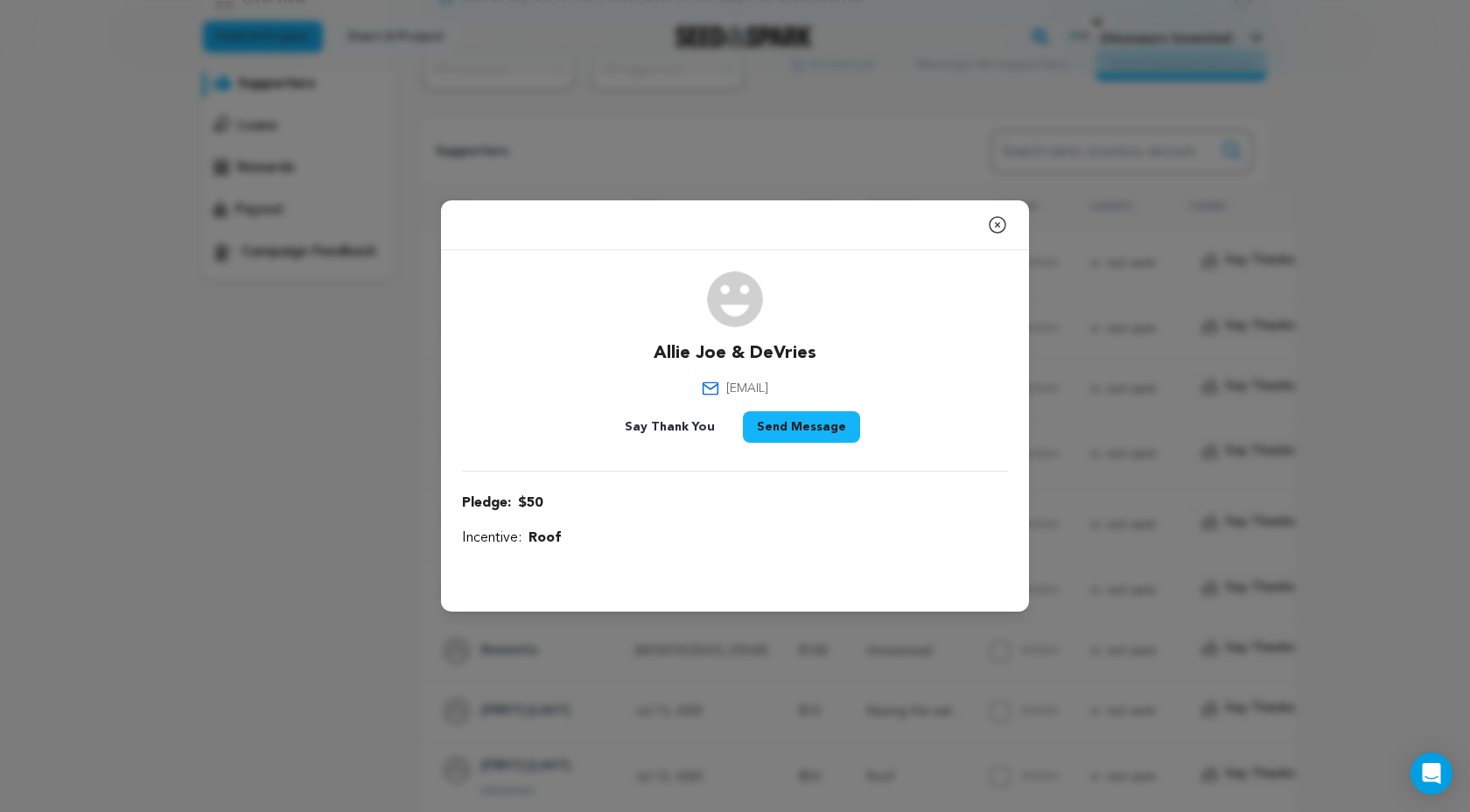 click on "Allie Joe & DeVries
[EMAIL]
$[NUMBER]" at bounding box center (735, 406) 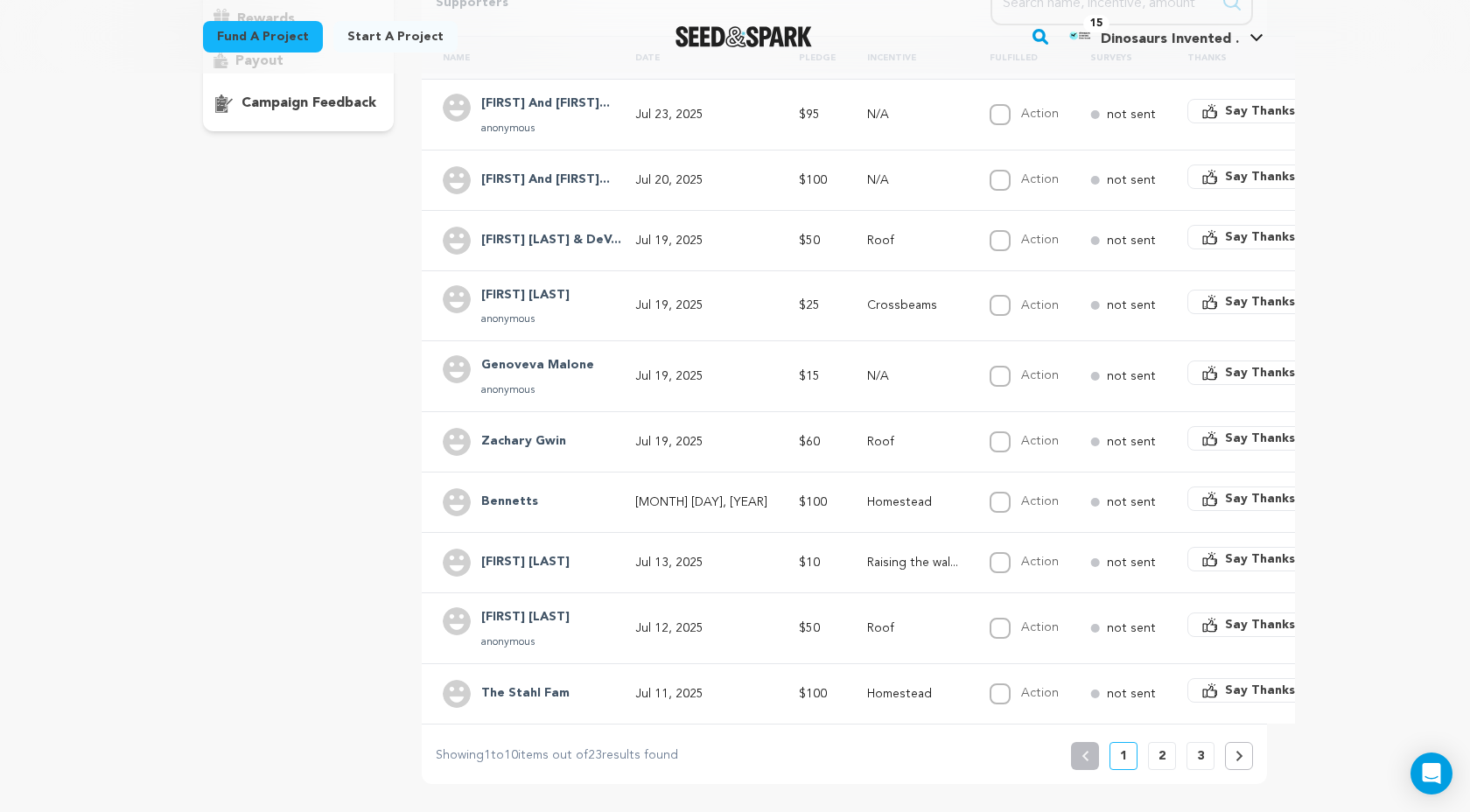 scroll, scrollTop: 364, scrollLeft: 0, axis: vertical 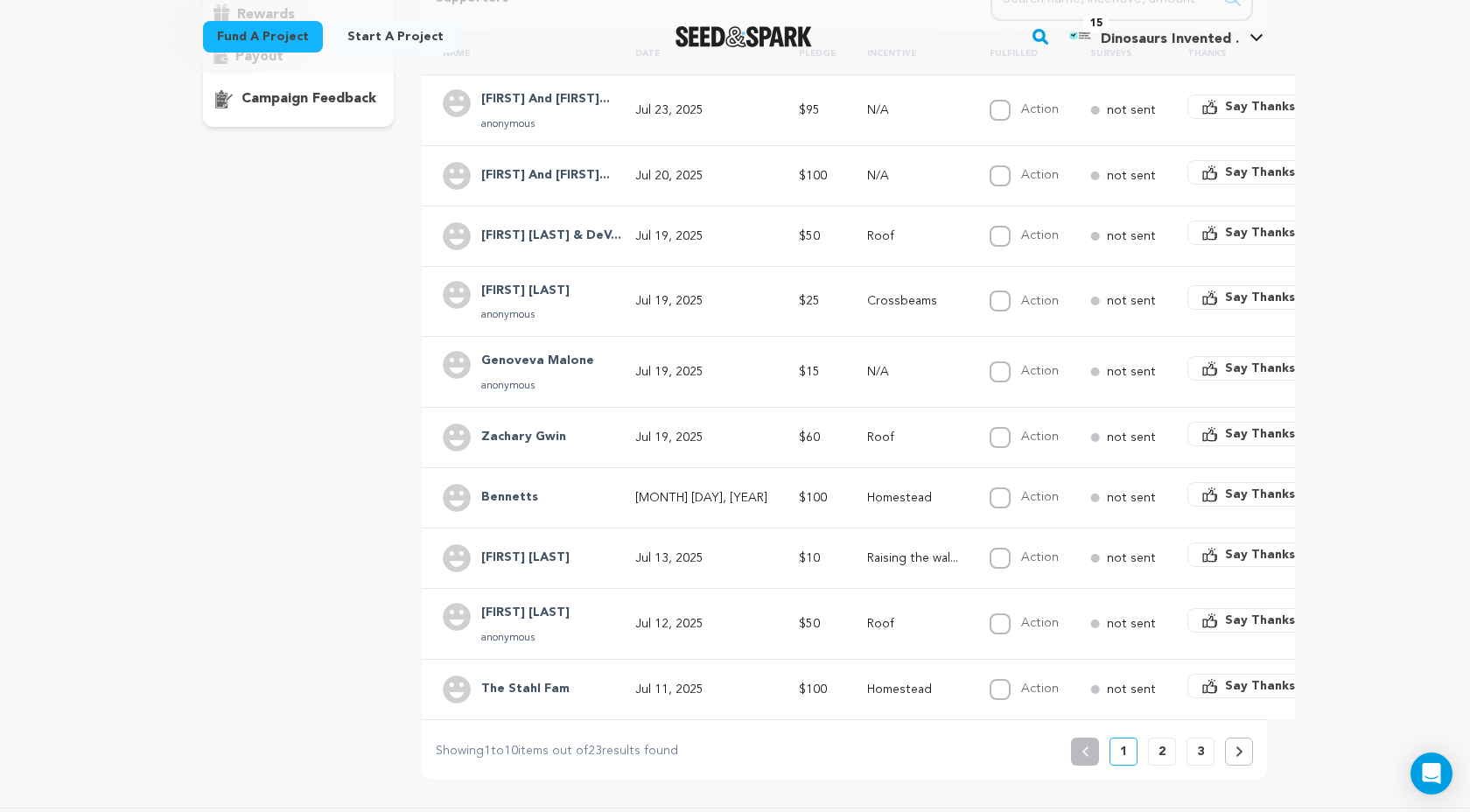 drag, startPoint x: 590, startPoint y: 359, endPoint x: 480, endPoint y: 359, distance: 110 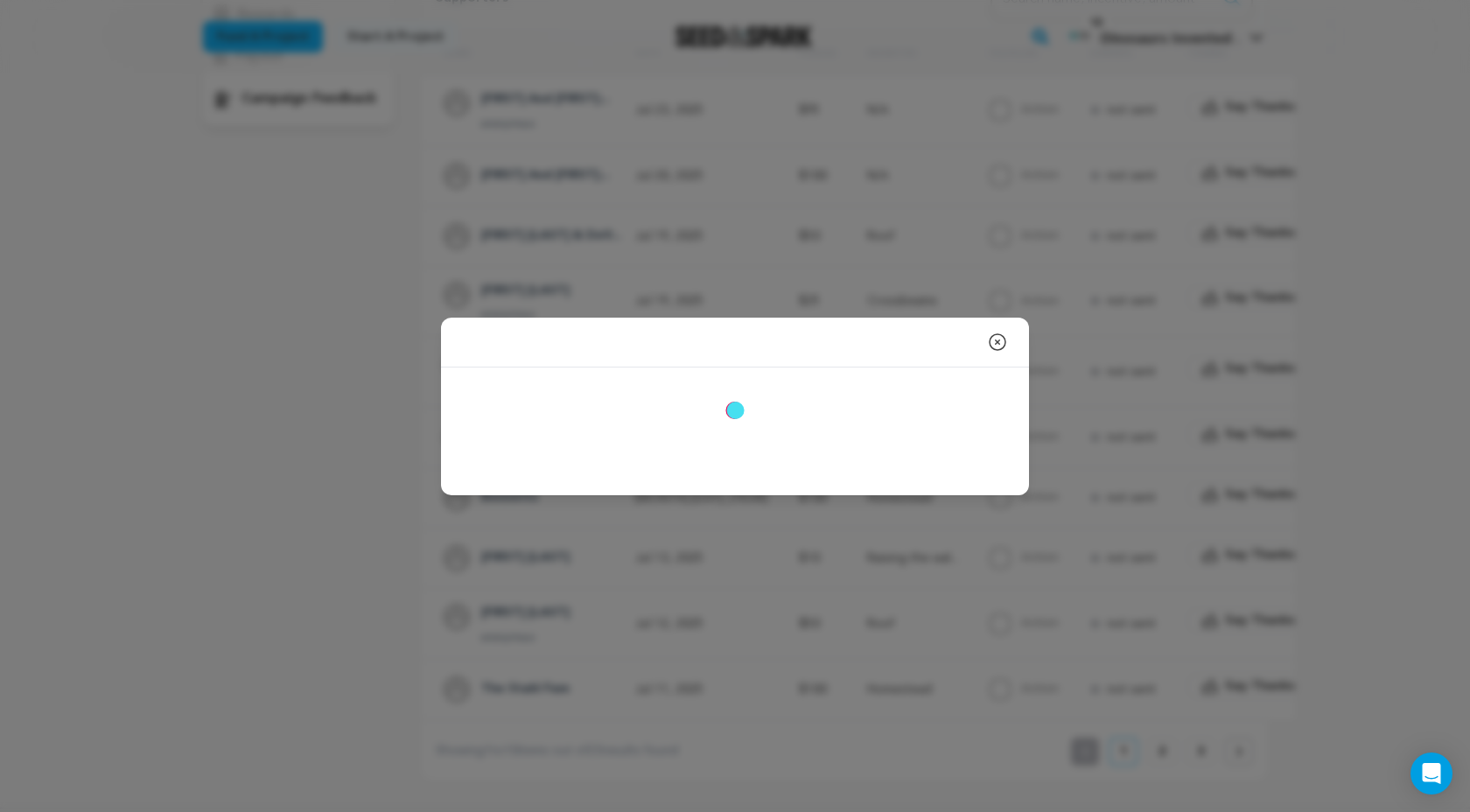 type 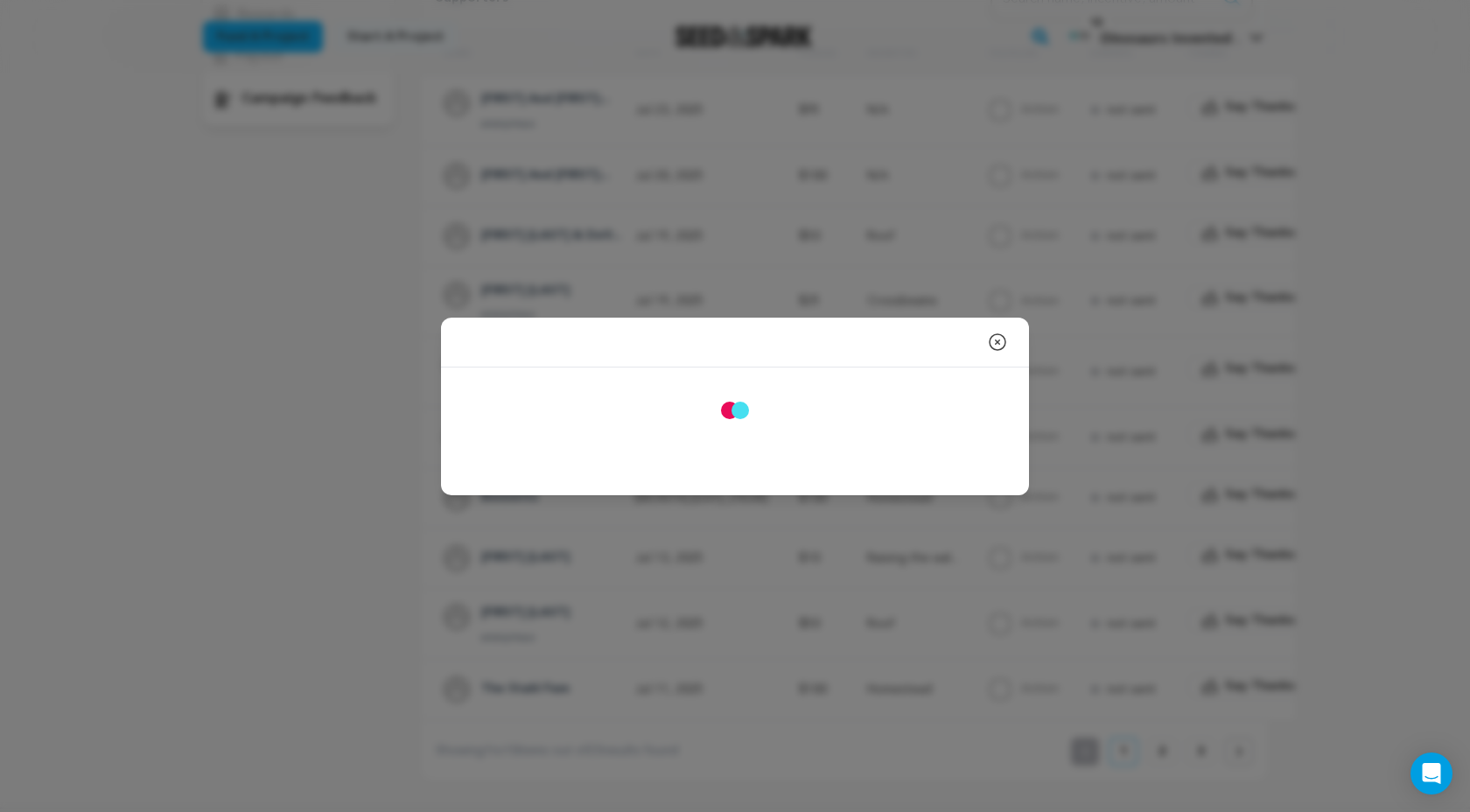 copy on "Genoveva Malone" 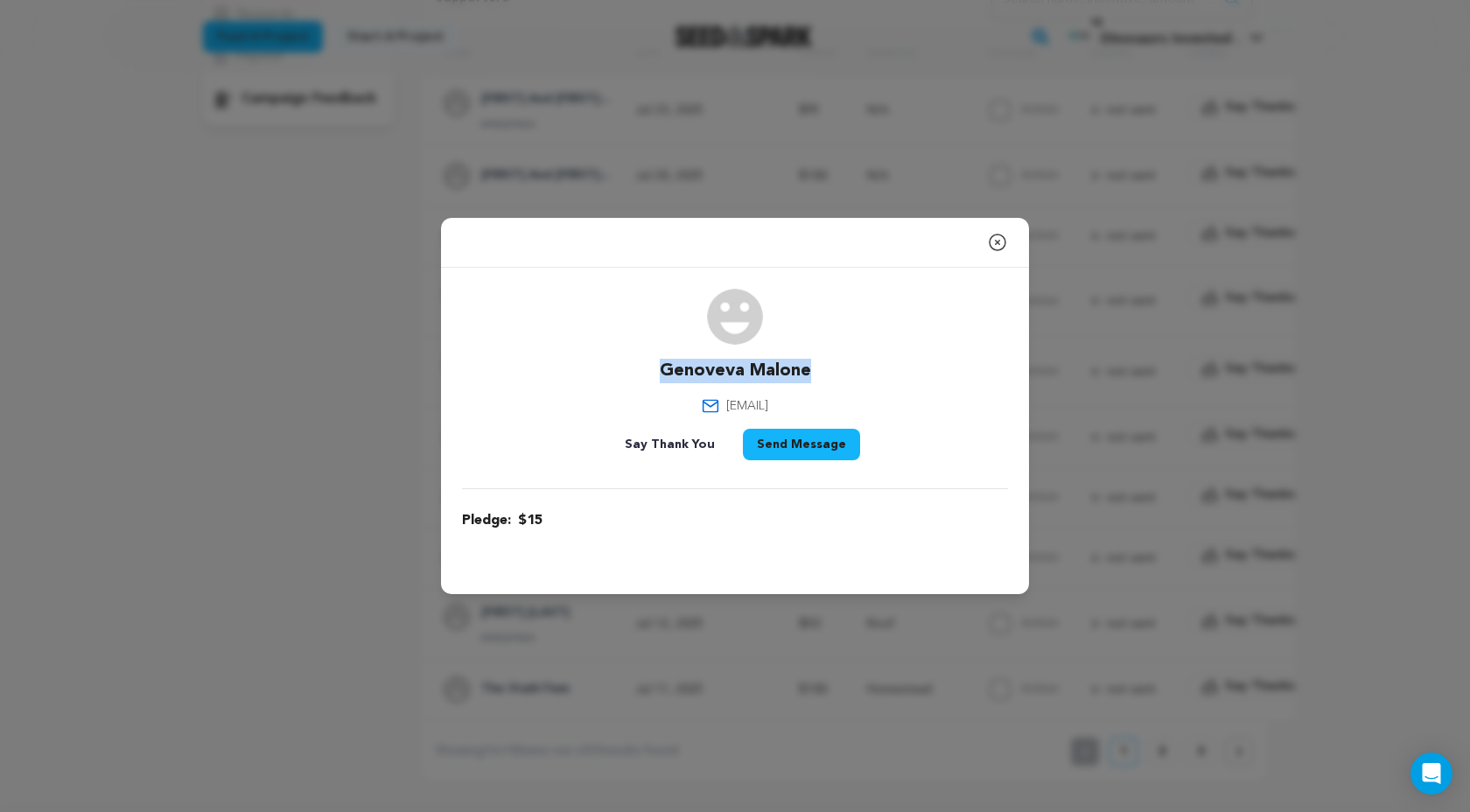 drag, startPoint x: 835, startPoint y: 366, endPoint x: 664, endPoint y: 367, distance: 171.00292 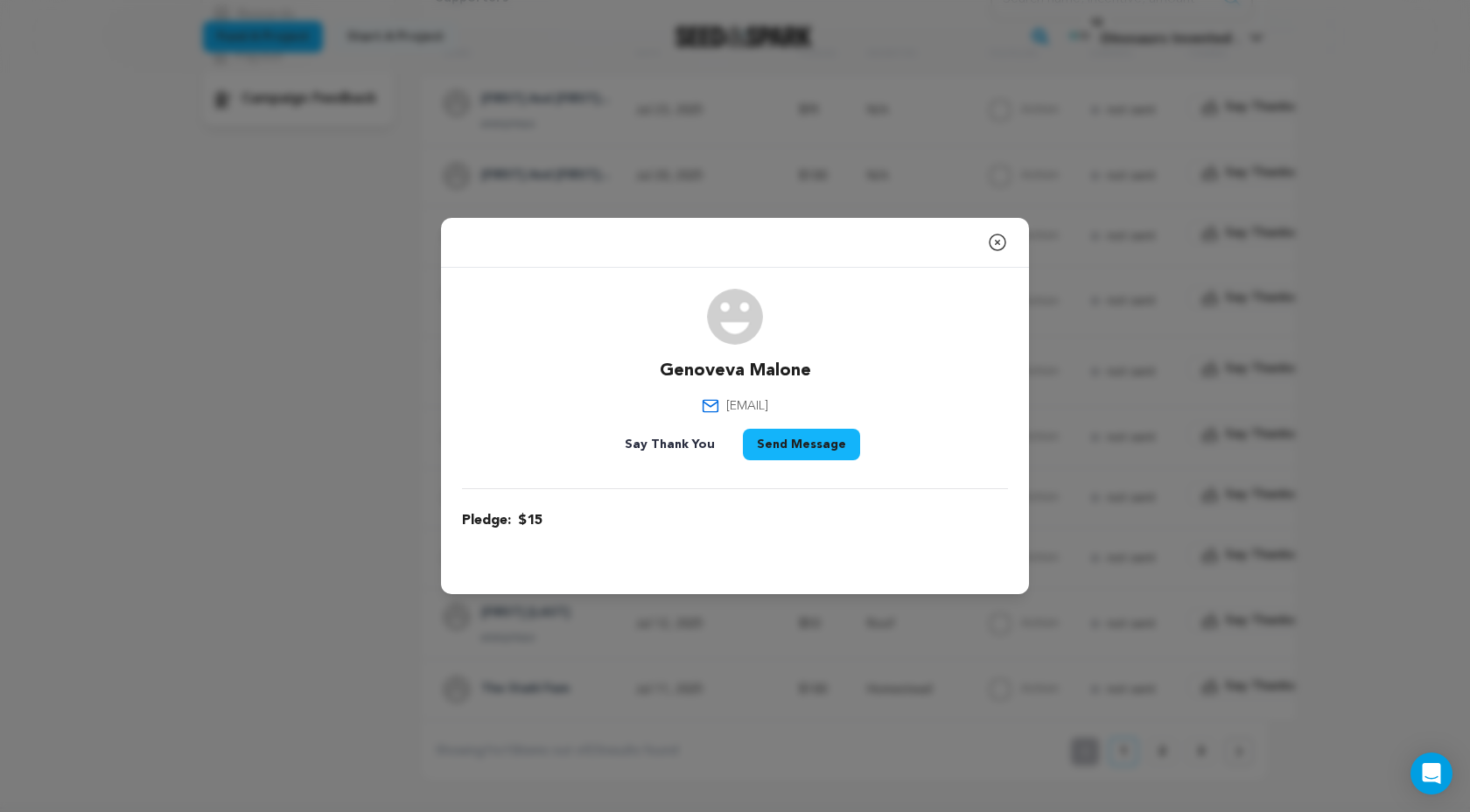 click on "Genoveva Malone
[EMAIL]" at bounding box center (735, 406) 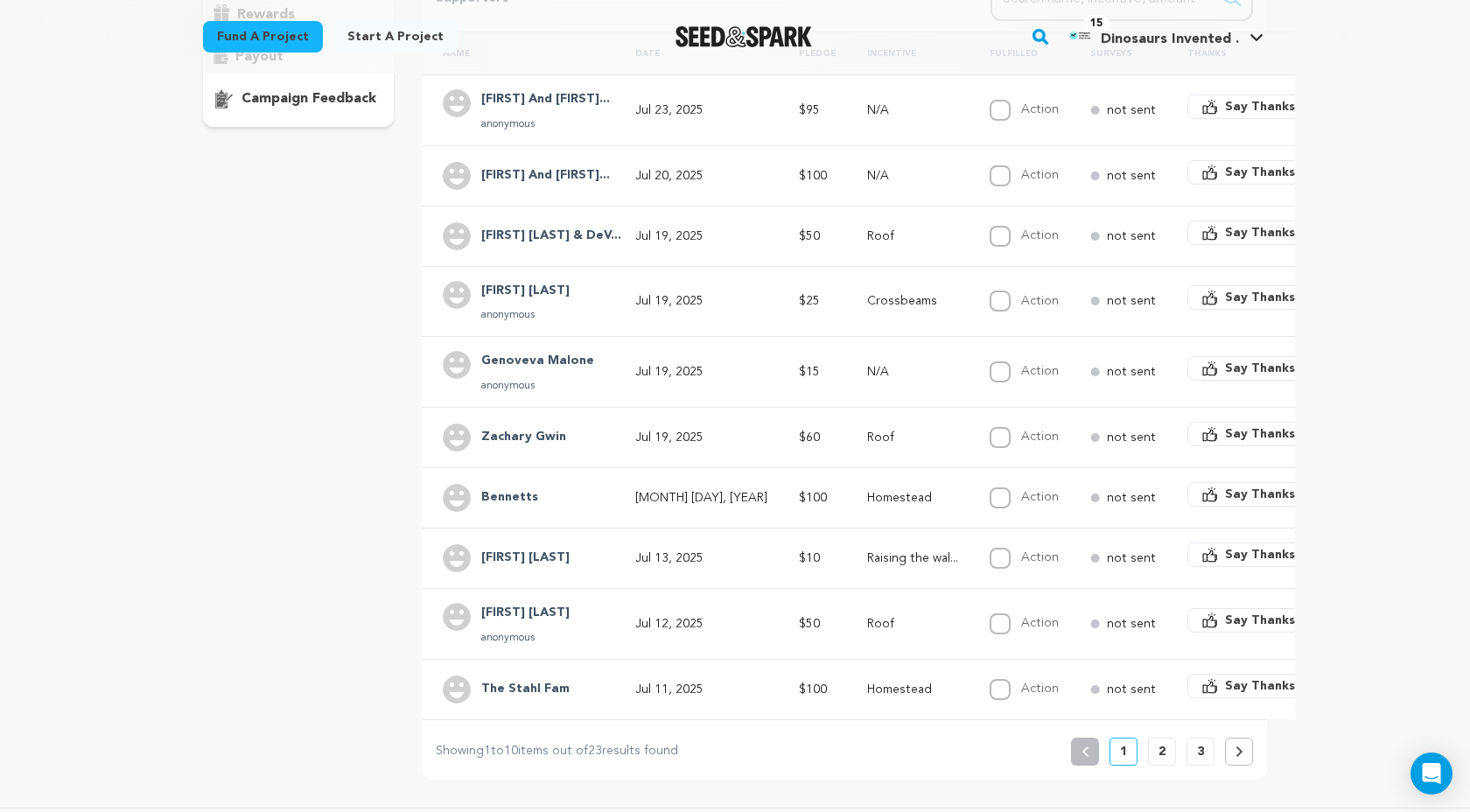 drag, startPoint x: 559, startPoint y: 437, endPoint x: 469, endPoint y: 437, distance: 90 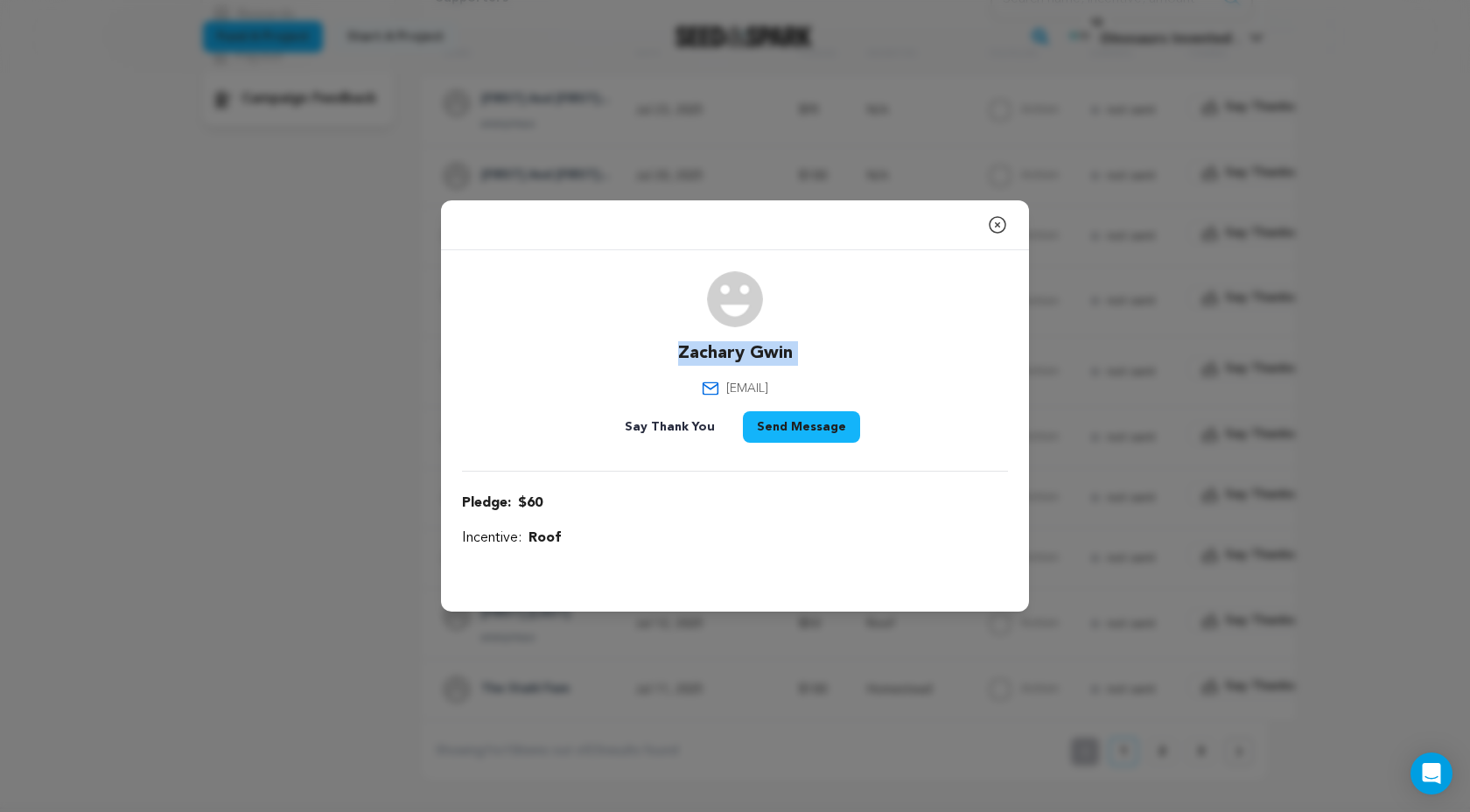 drag, startPoint x: 835, startPoint y: 346, endPoint x: 668, endPoint y: 346, distance: 167 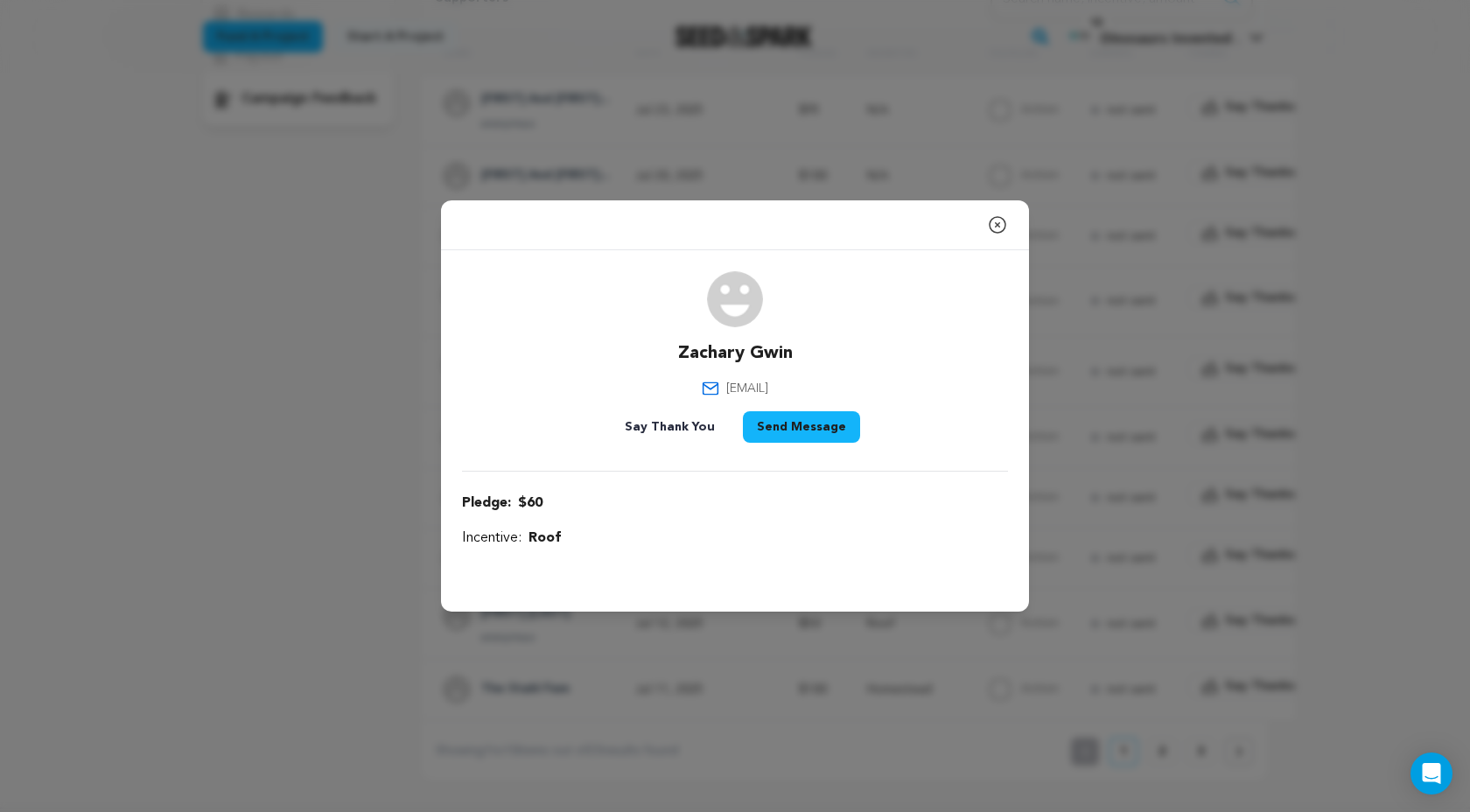 click on "Zachary Gwin
[EMAIL]
$[NUMBER]" at bounding box center (735, 406) 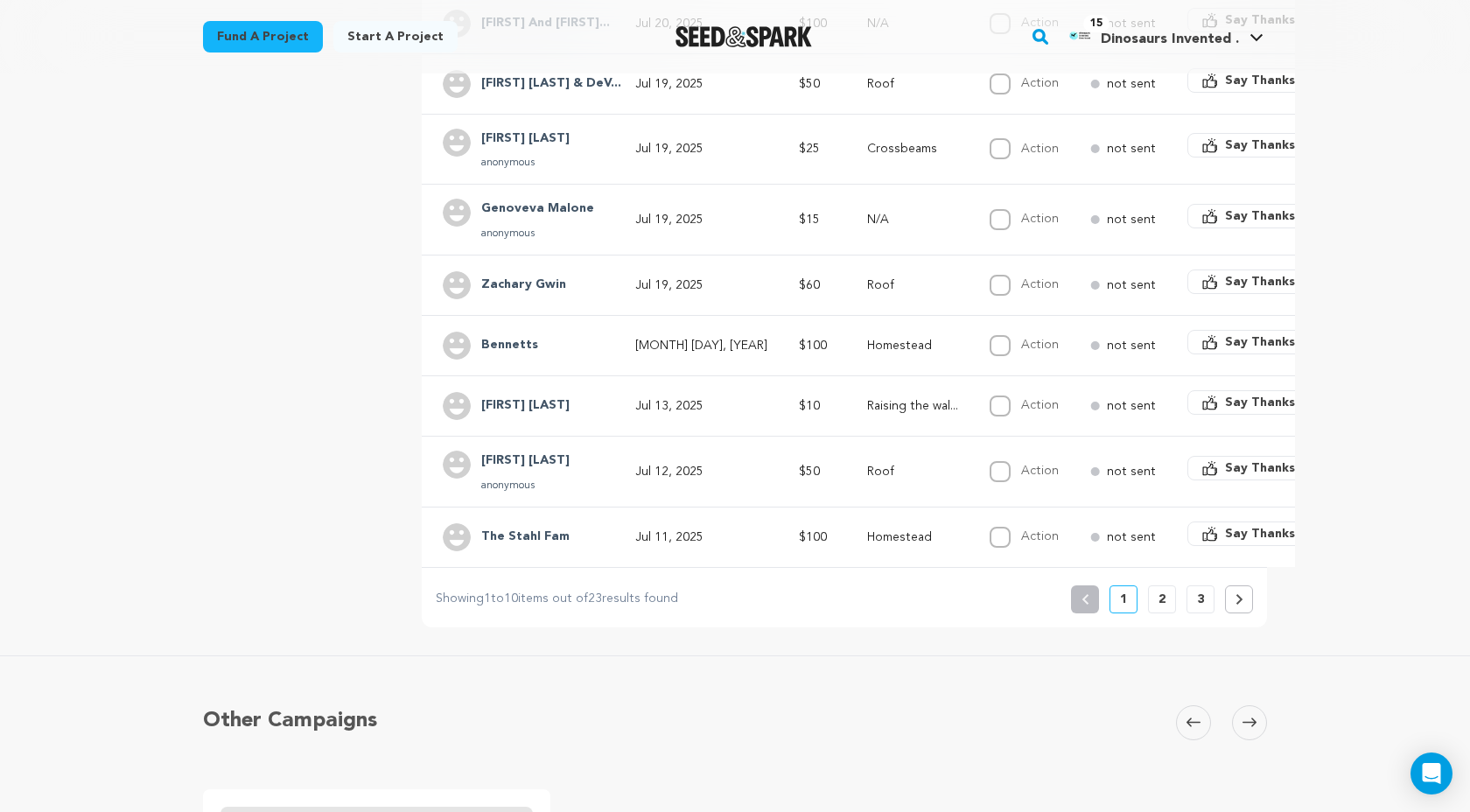 scroll, scrollTop: 517, scrollLeft: 0, axis: vertical 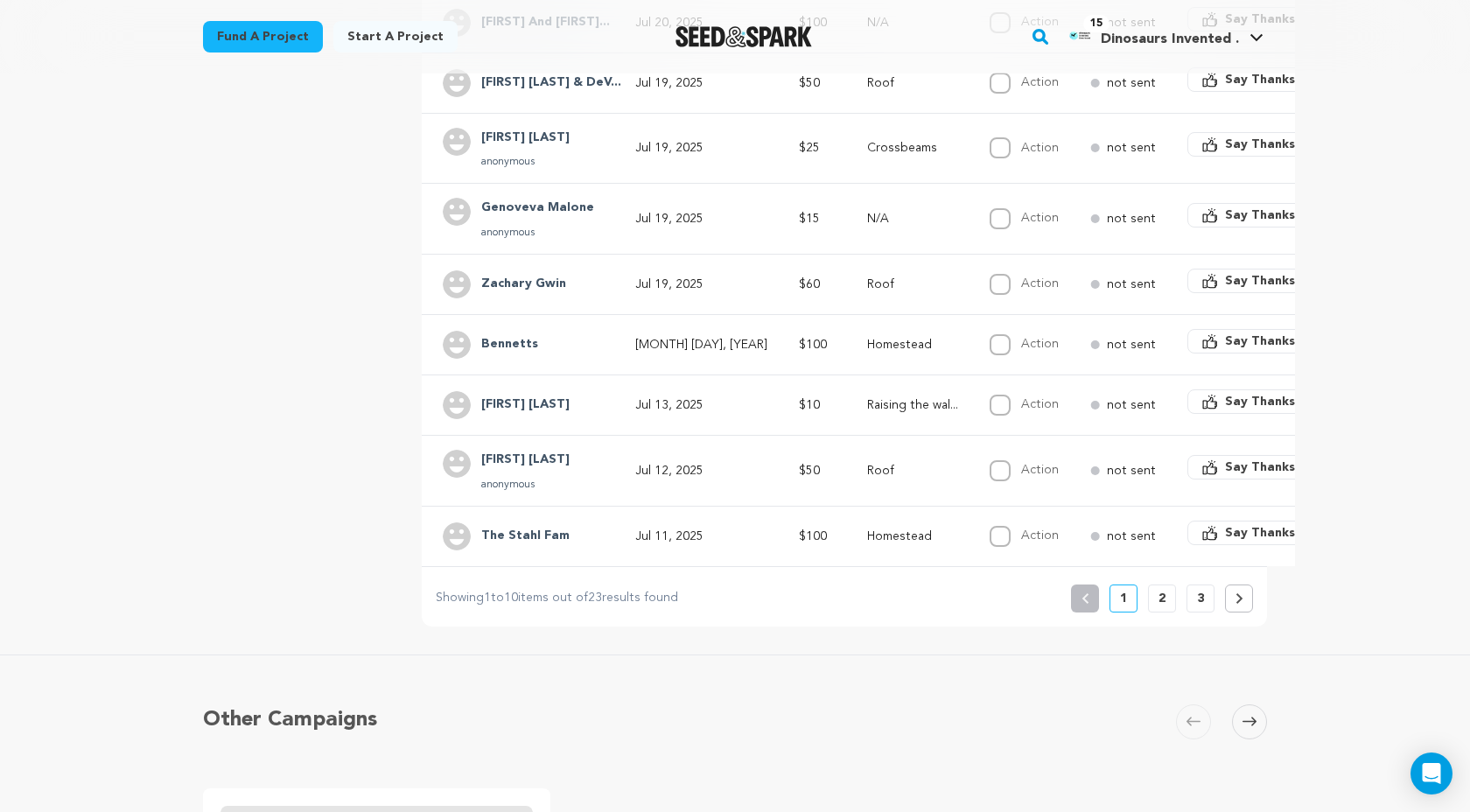 click on "2" at bounding box center (1162, 598) 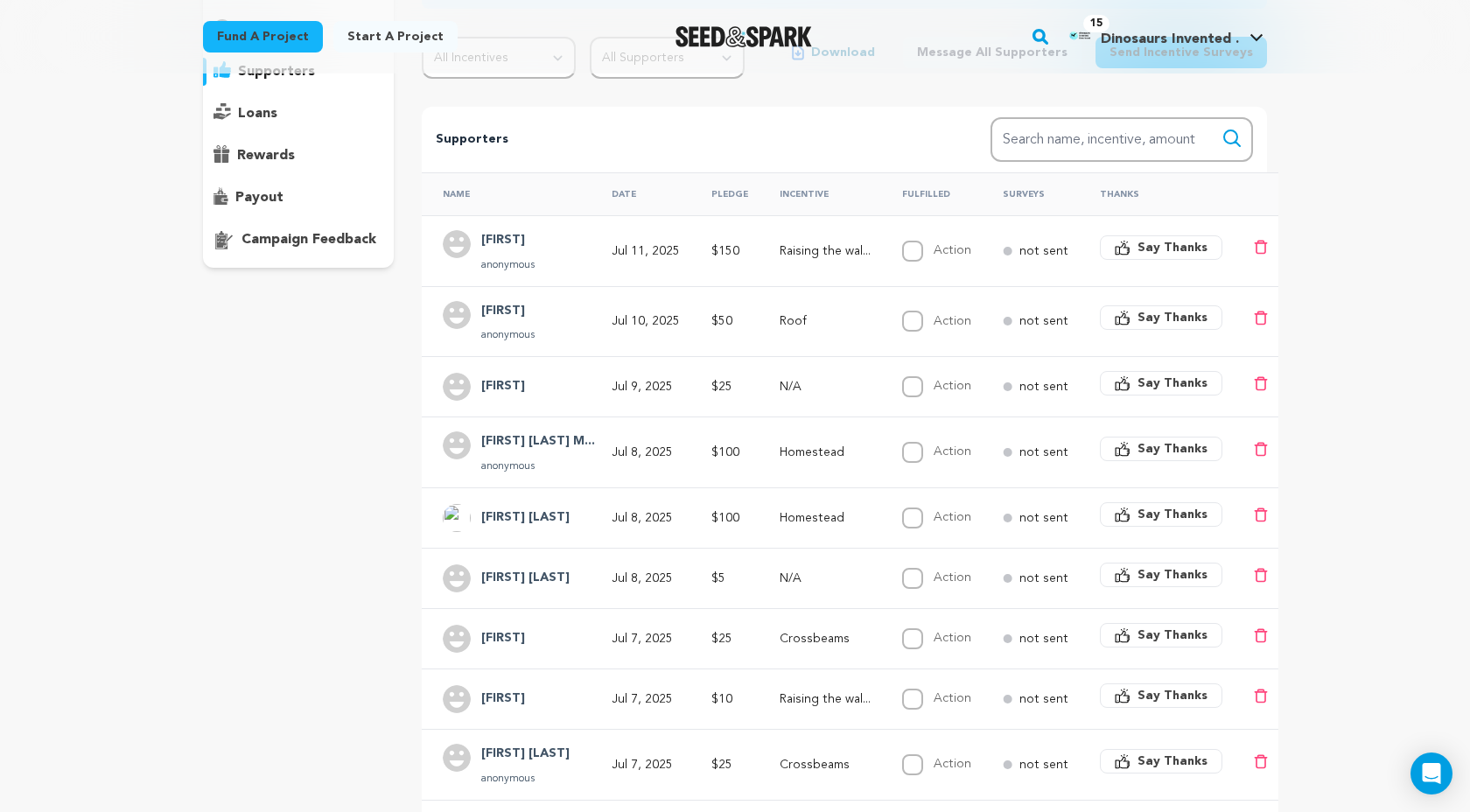 scroll, scrollTop: 244, scrollLeft: 0, axis: vertical 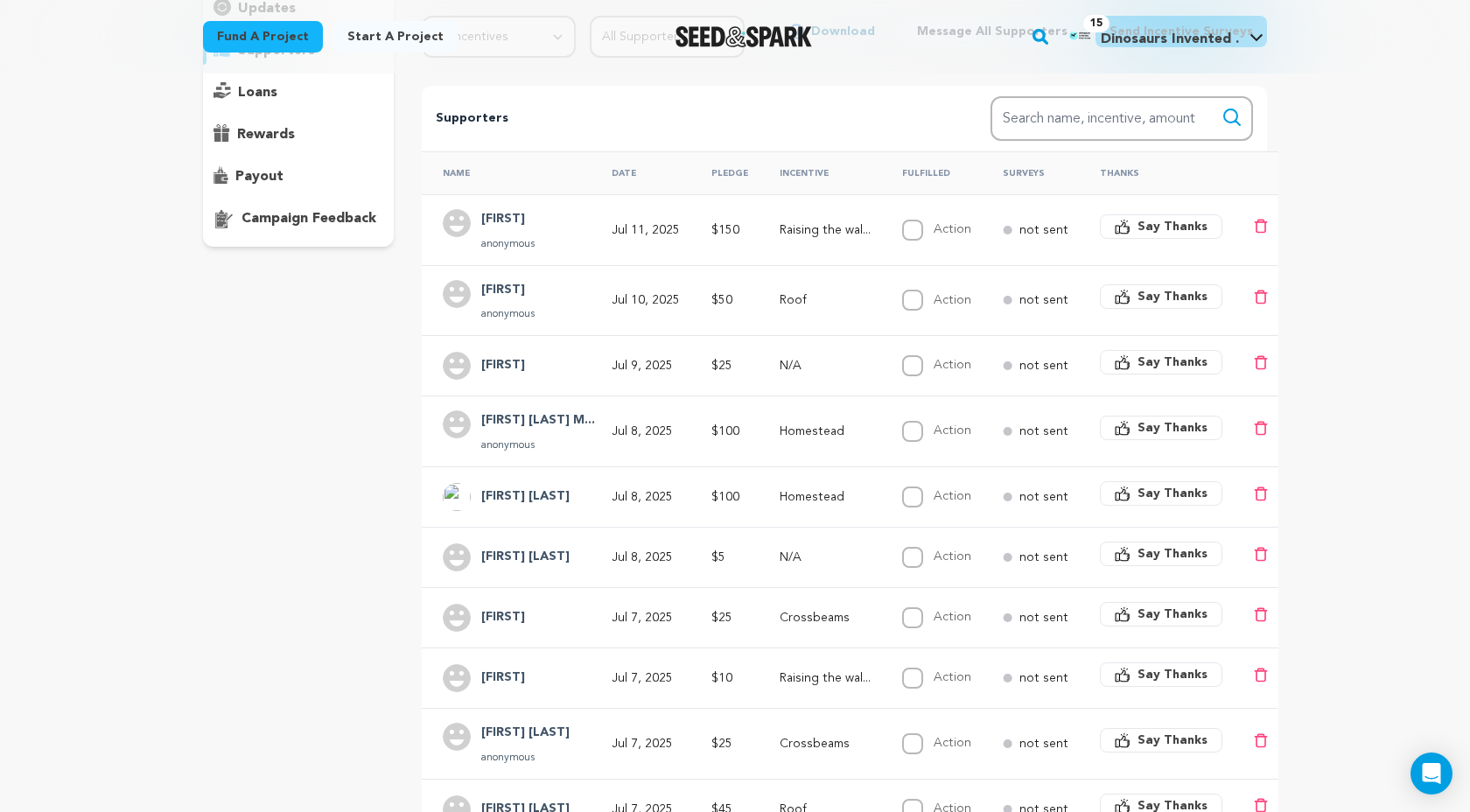 click on "[FIRST]" at bounding box center [508, 290] 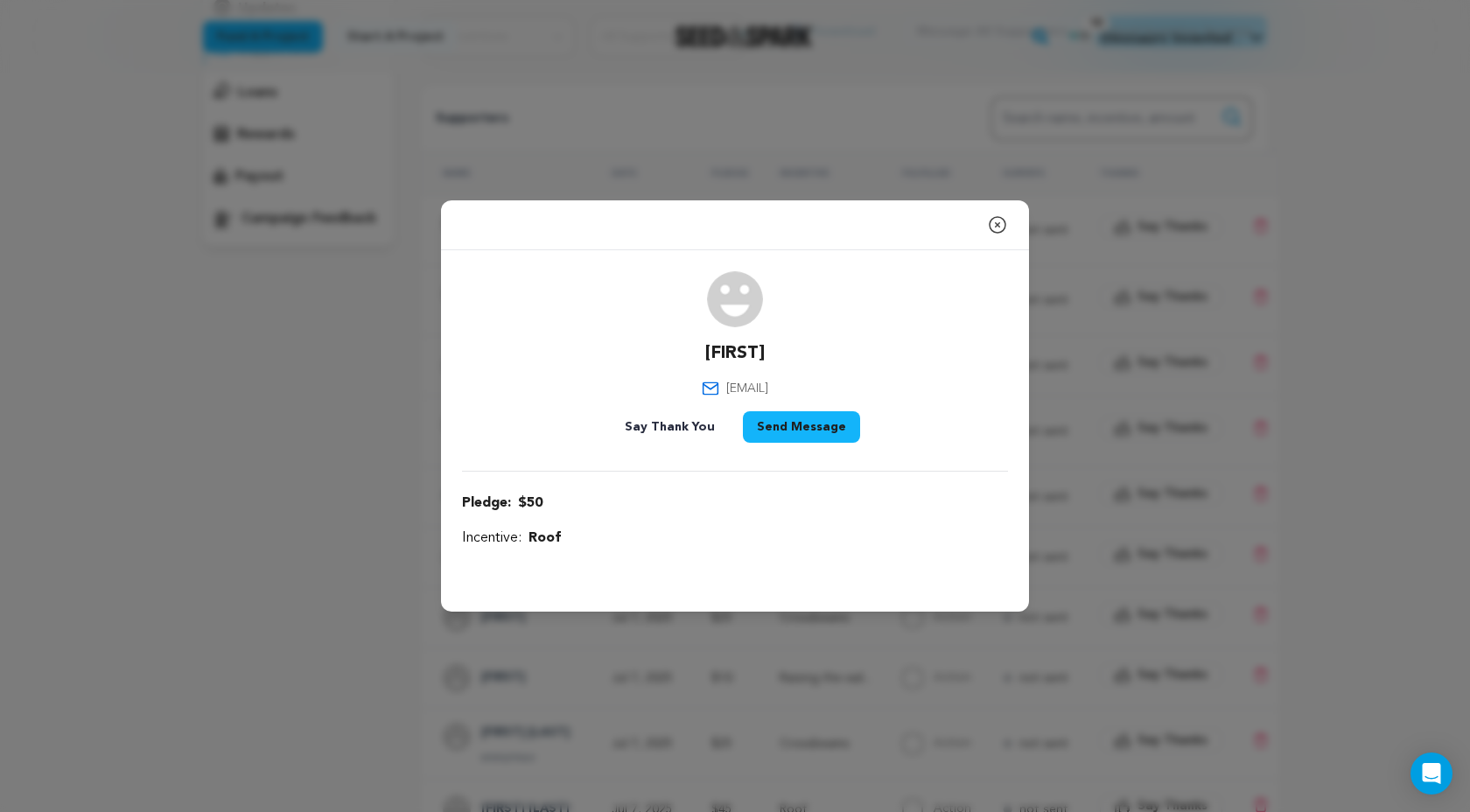 drag, startPoint x: 839, startPoint y: 383, endPoint x: 690, endPoint y: 385, distance: 149.01342 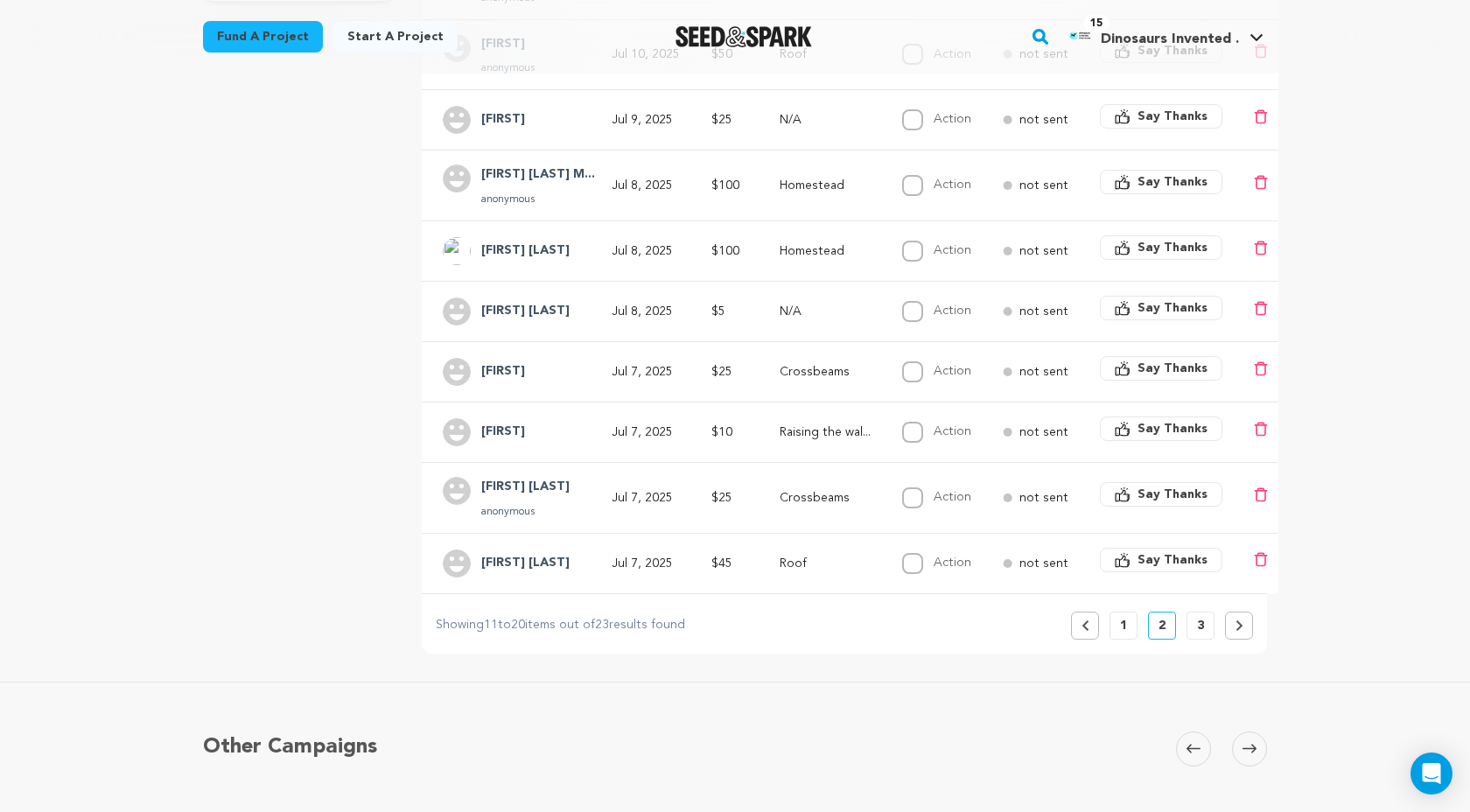 scroll, scrollTop: 497, scrollLeft: 0, axis: vertical 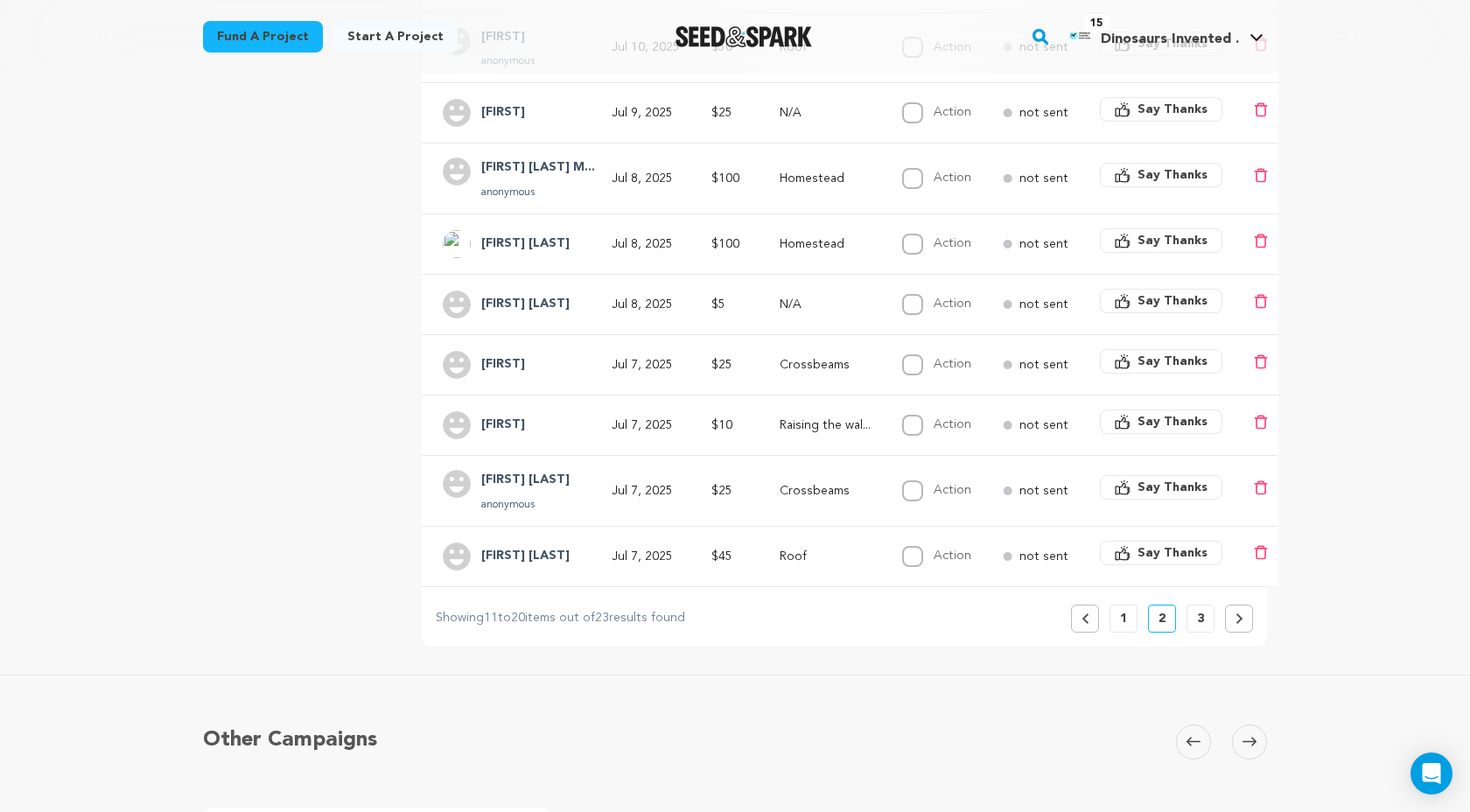 click on "3" at bounding box center [1200, 619] 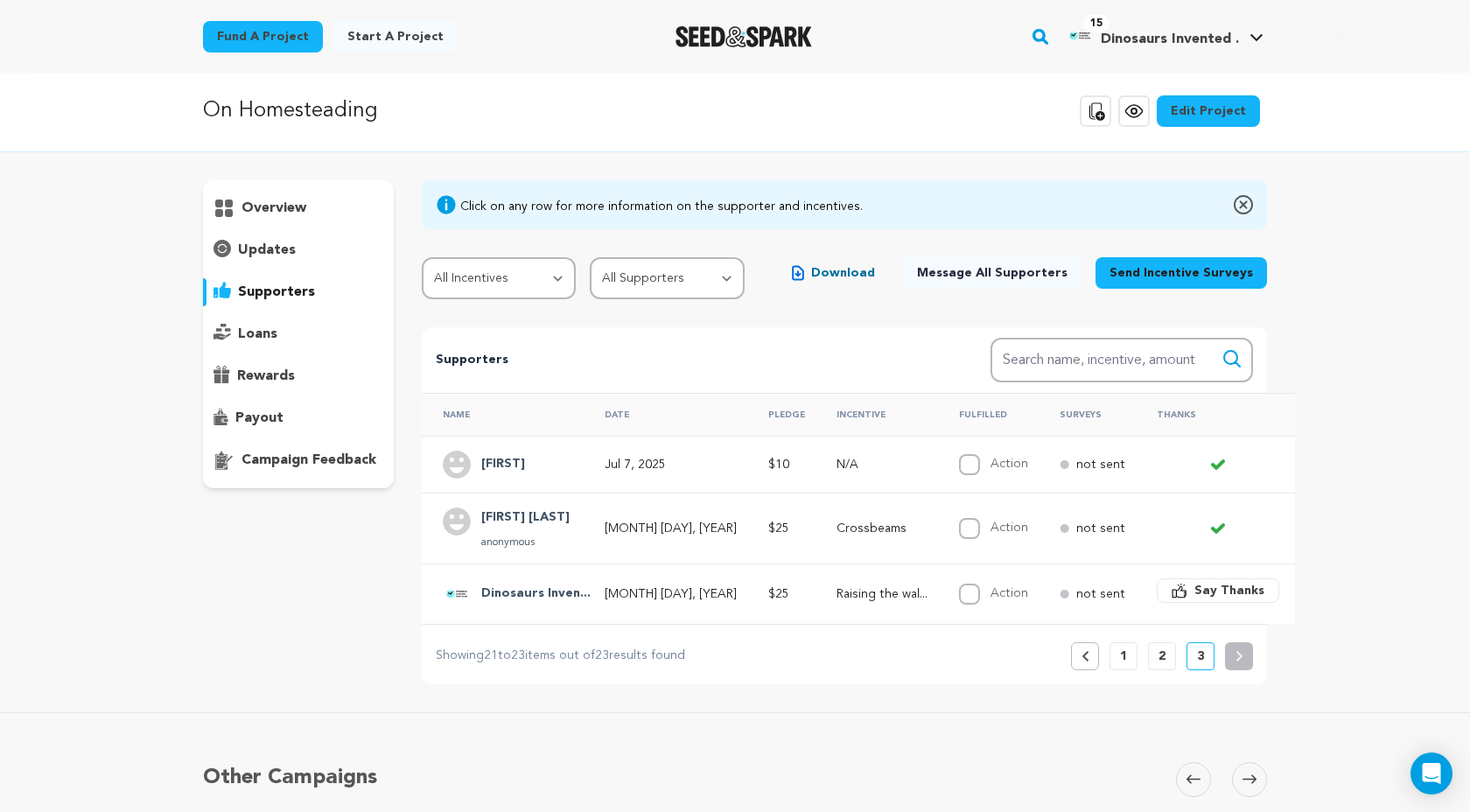 scroll, scrollTop: 0, scrollLeft: 0, axis: both 